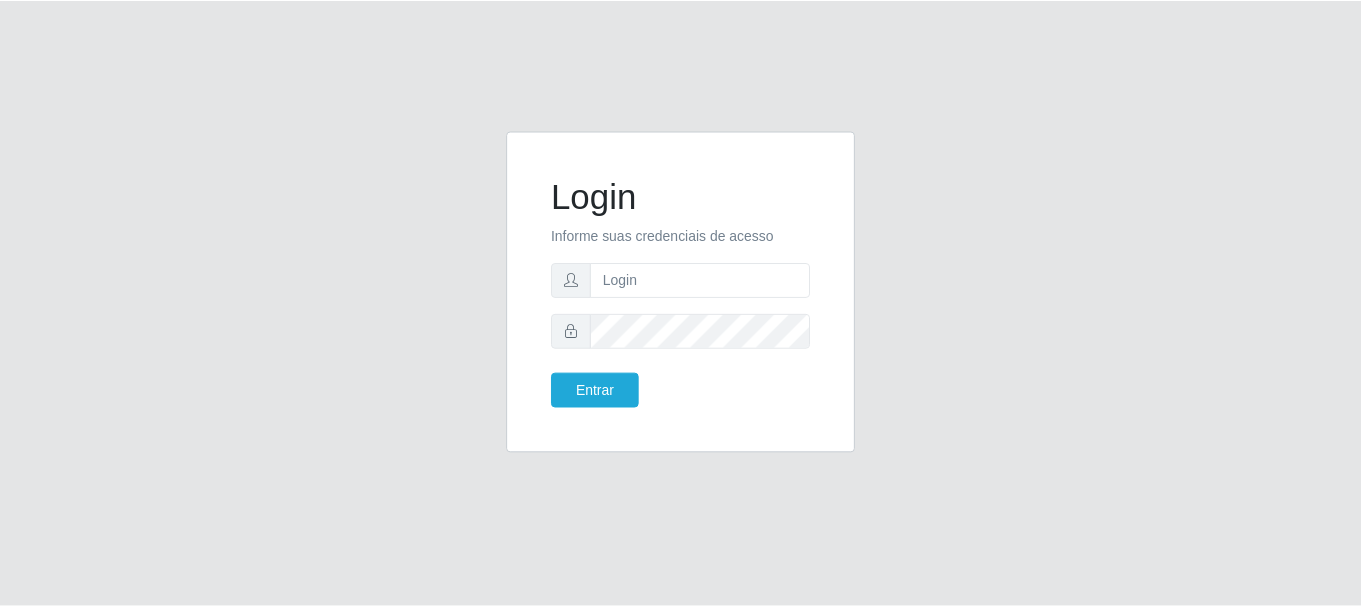 scroll, scrollTop: 0, scrollLeft: 0, axis: both 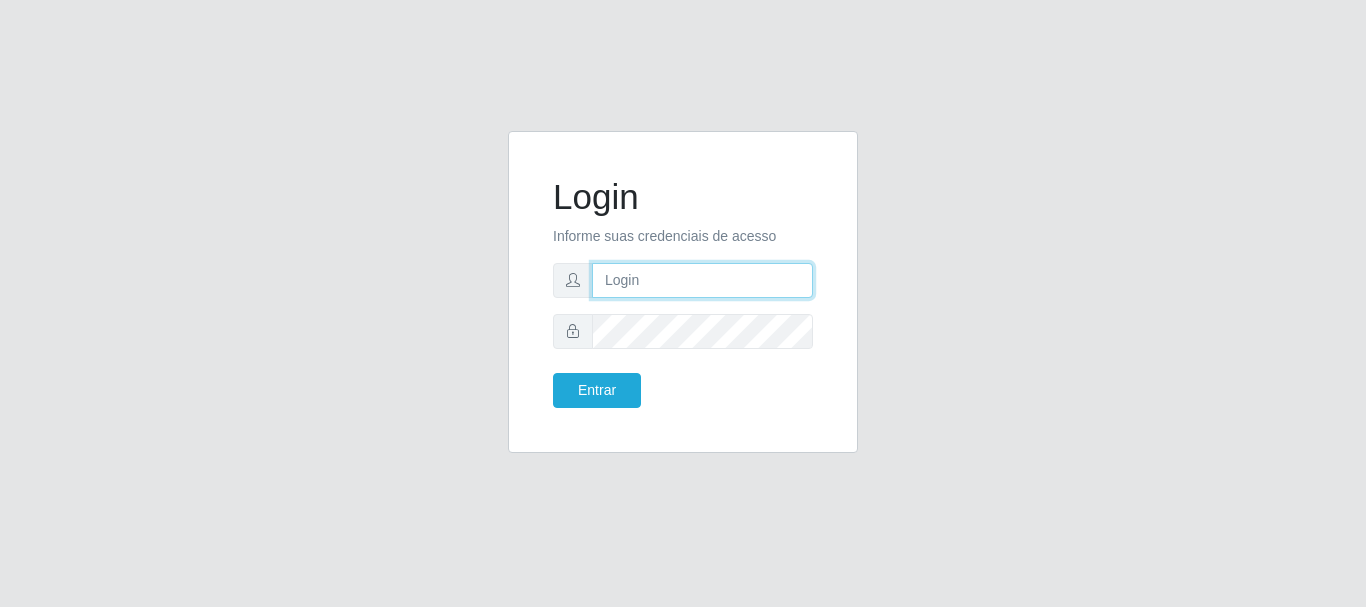 click at bounding box center (702, 280) 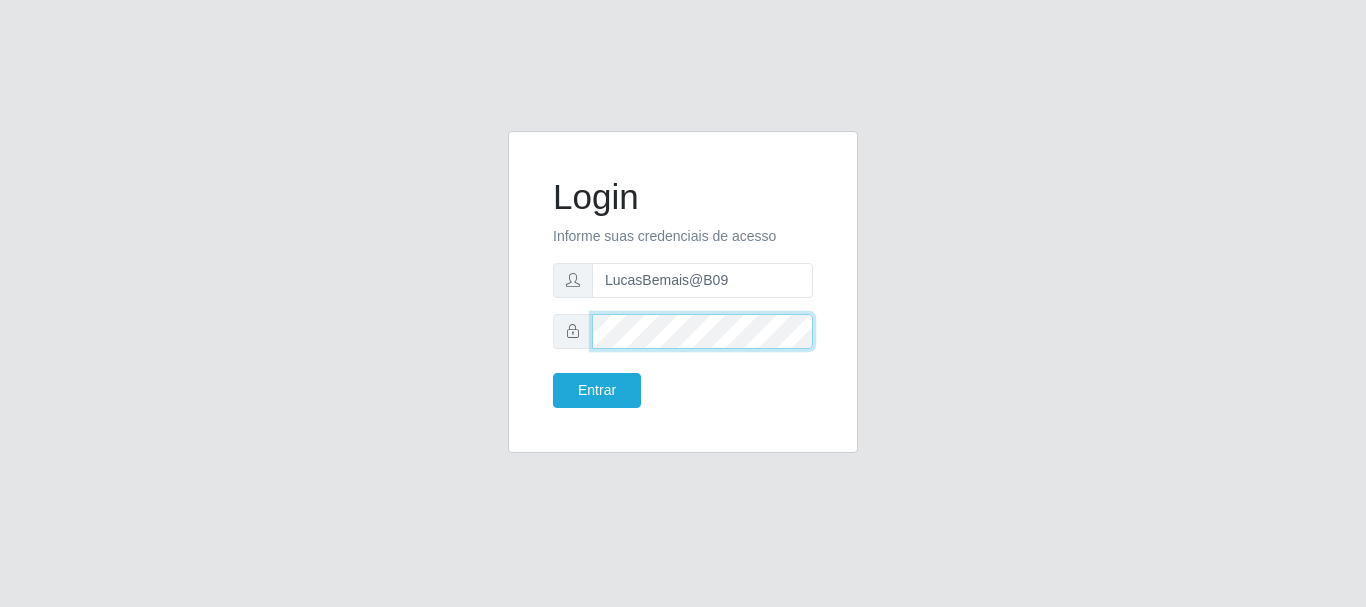 click on "Entrar" at bounding box center [597, 390] 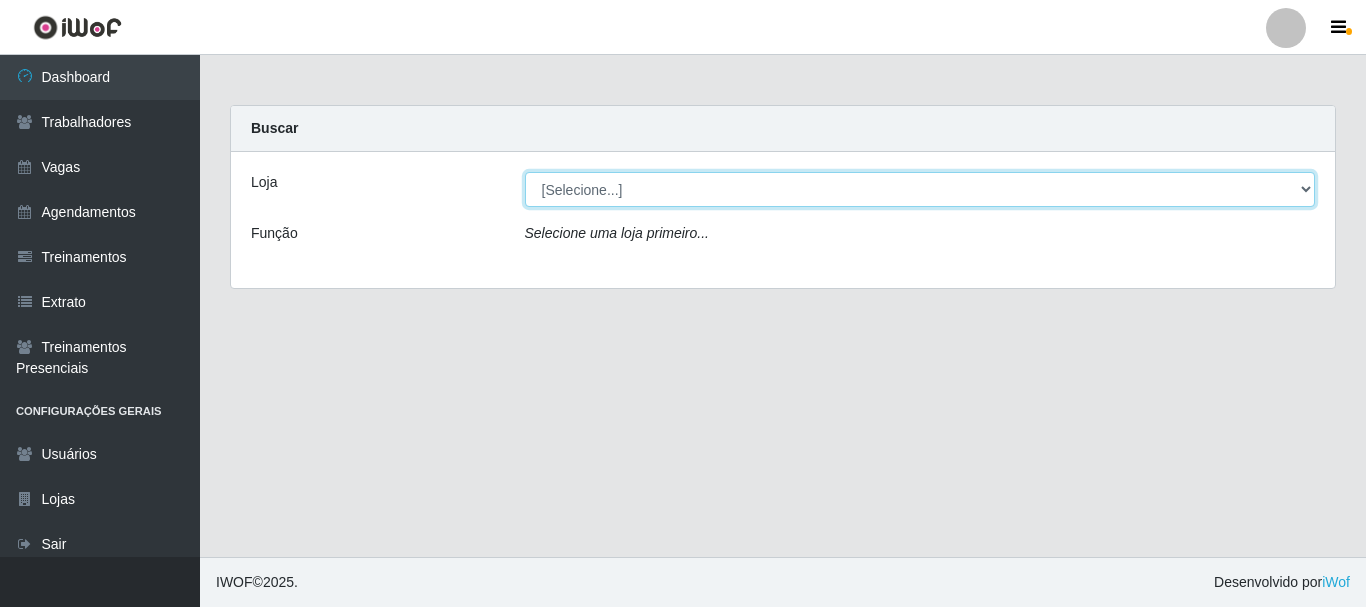click on "[Selecione...] Bemais Supermercados - B9 Bessa" at bounding box center (920, 189) 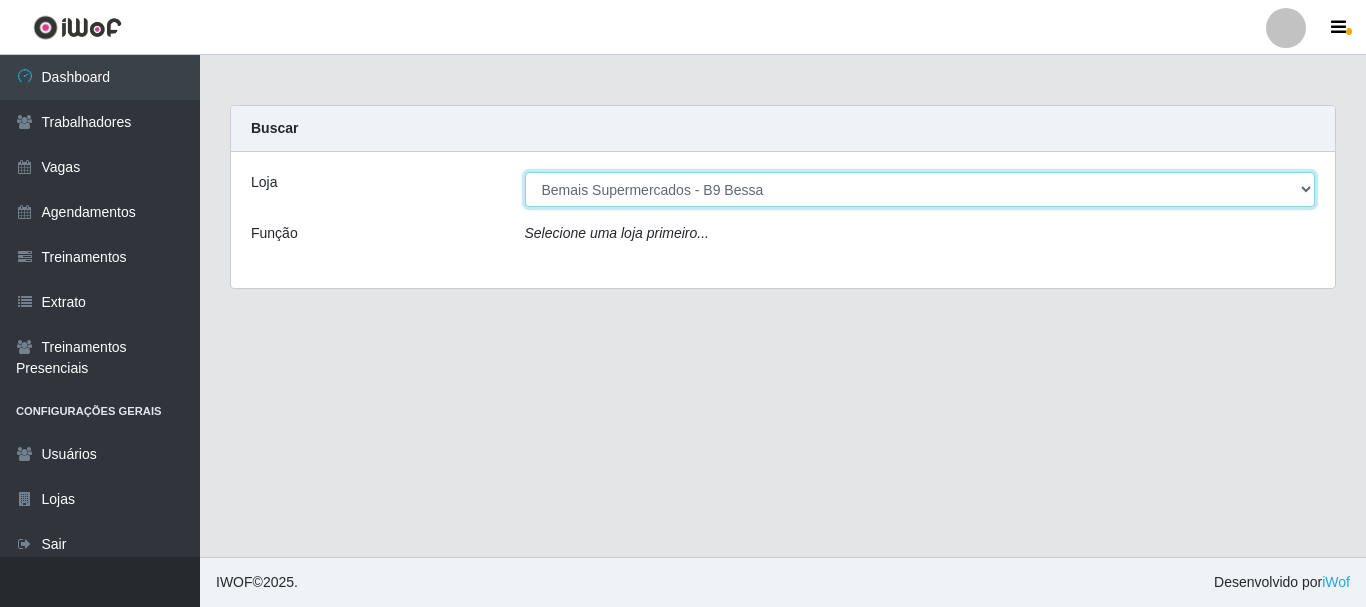 click on "[Selecione...] Bemais Supermercados - B9 Bessa" at bounding box center (920, 189) 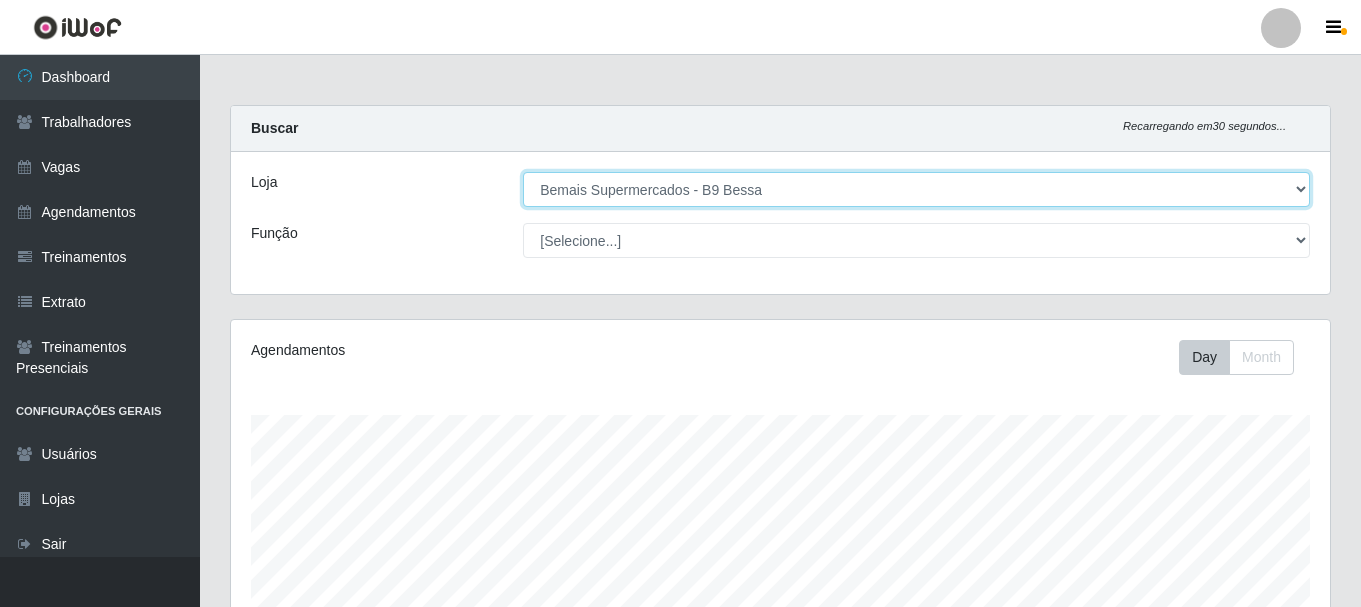 scroll, scrollTop: 999585, scrollLeft: 998901, axis: both 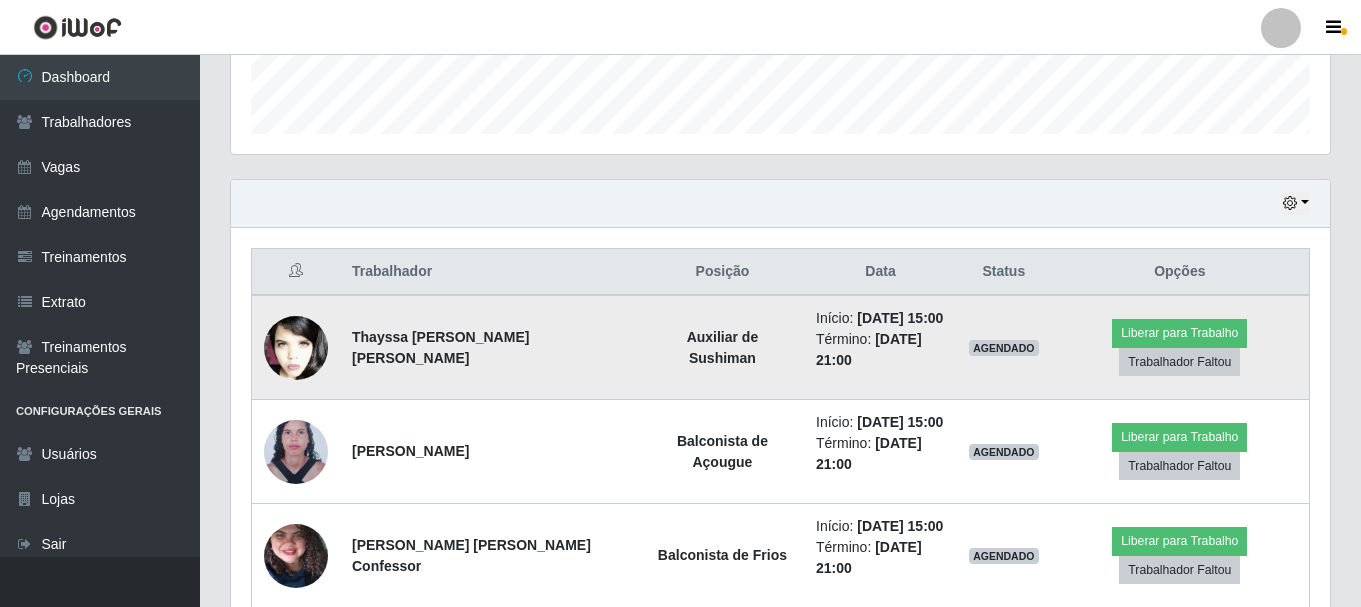 click at bounding box center (296, 347) 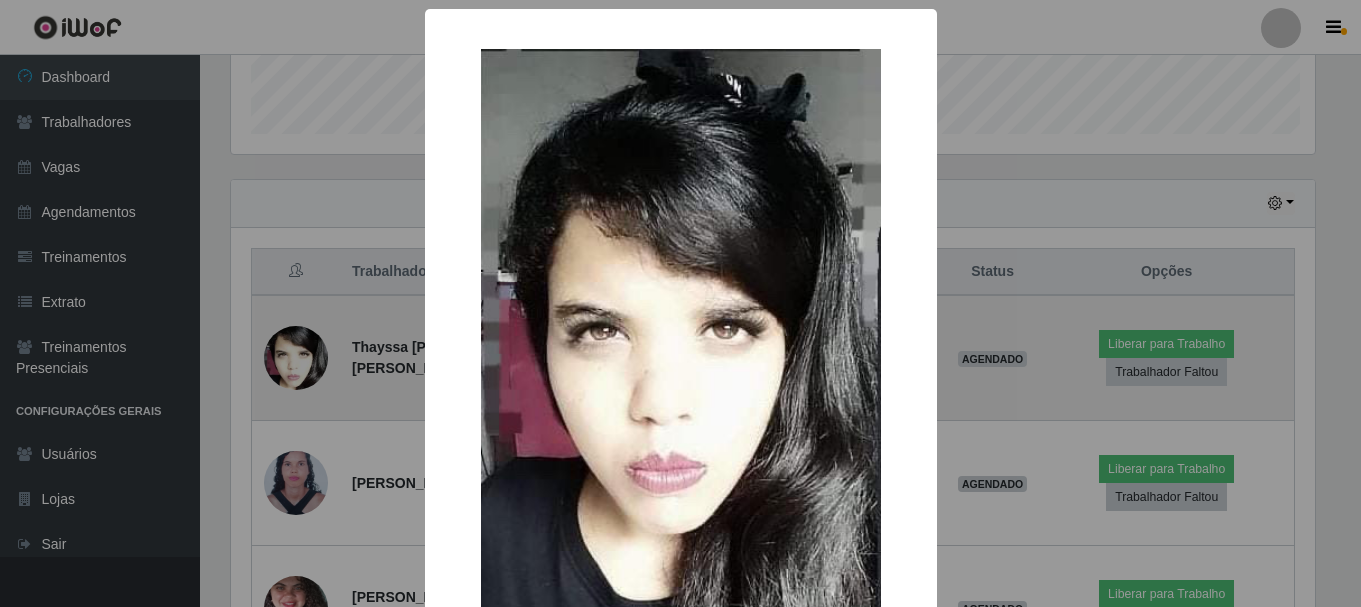 scroll, scrollTop: 999585, scrollLeft: 998911, axis: both 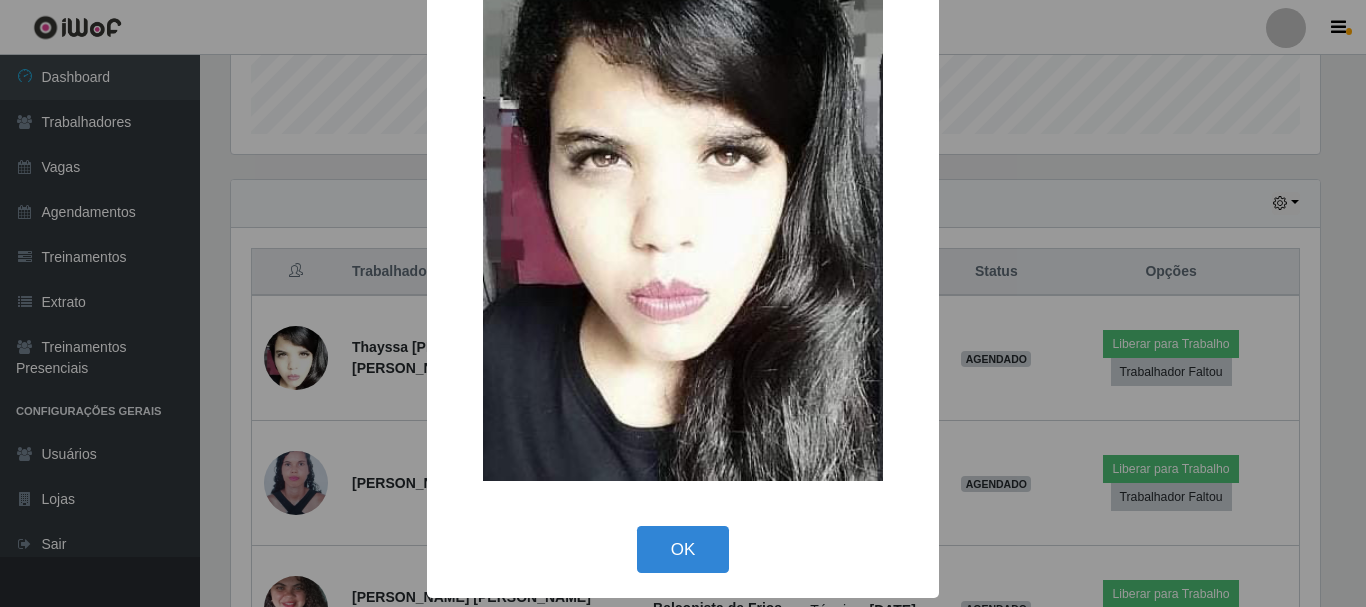 click on "× OK Cancel" at bounding box center [683, 303] 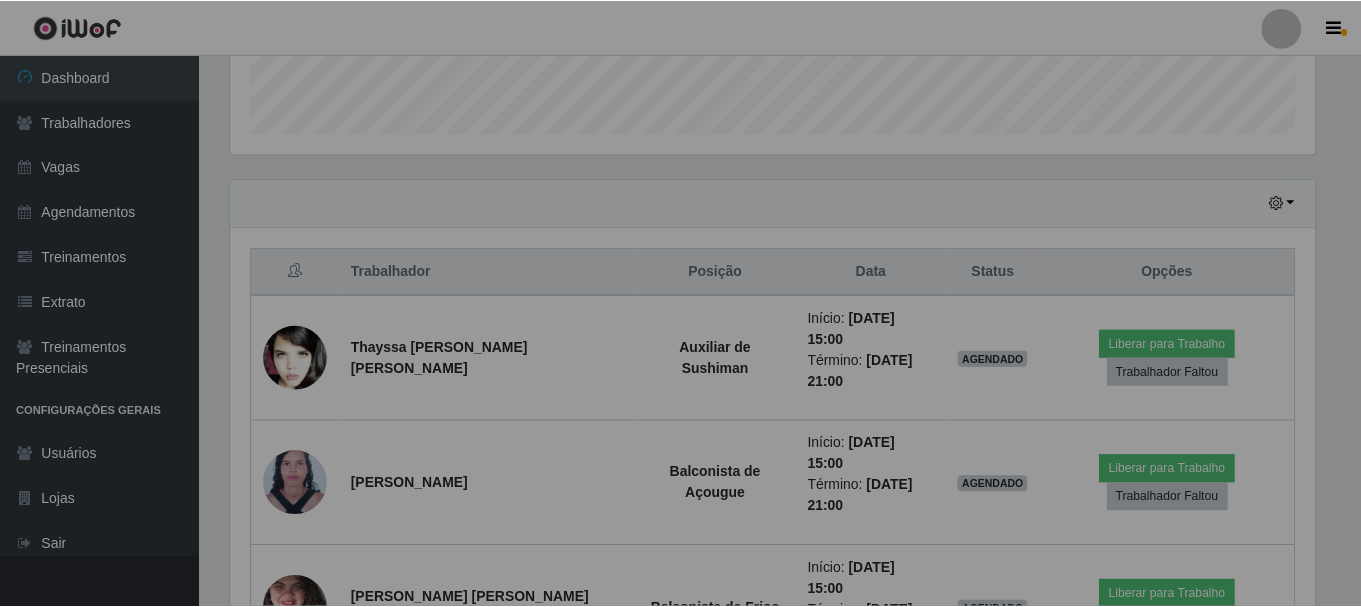 scroll, scrollTop: 999585, scrollLeft: 998901, axis: both 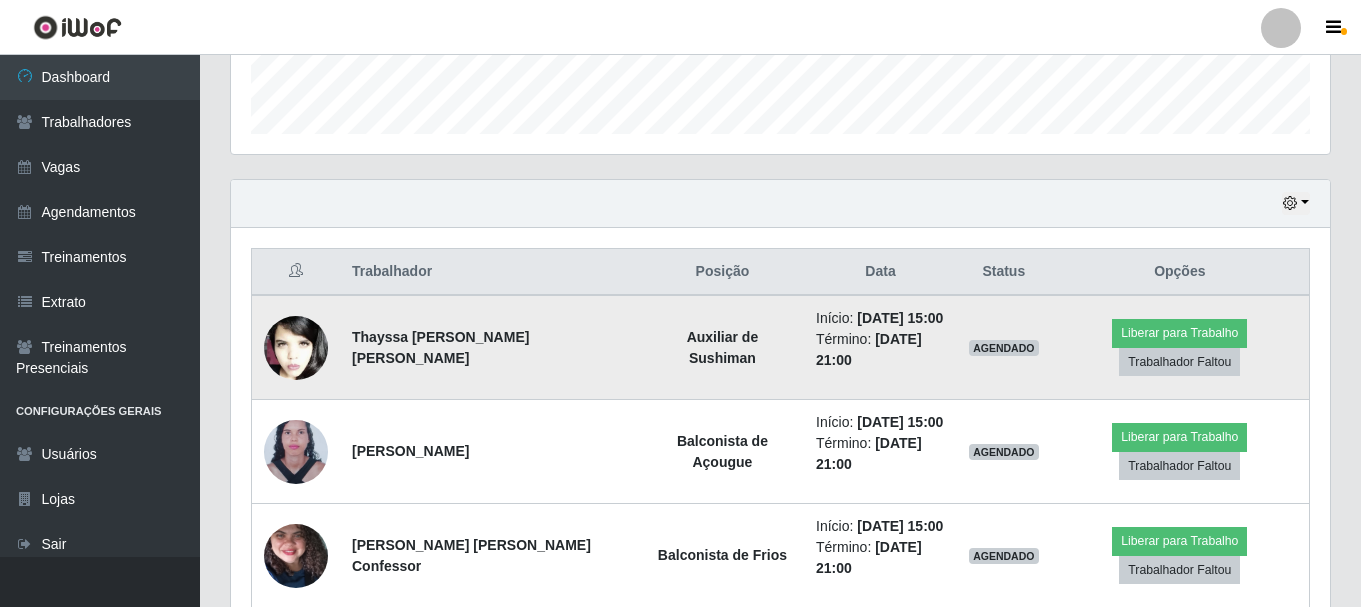 click at bounding box center [296, 347] 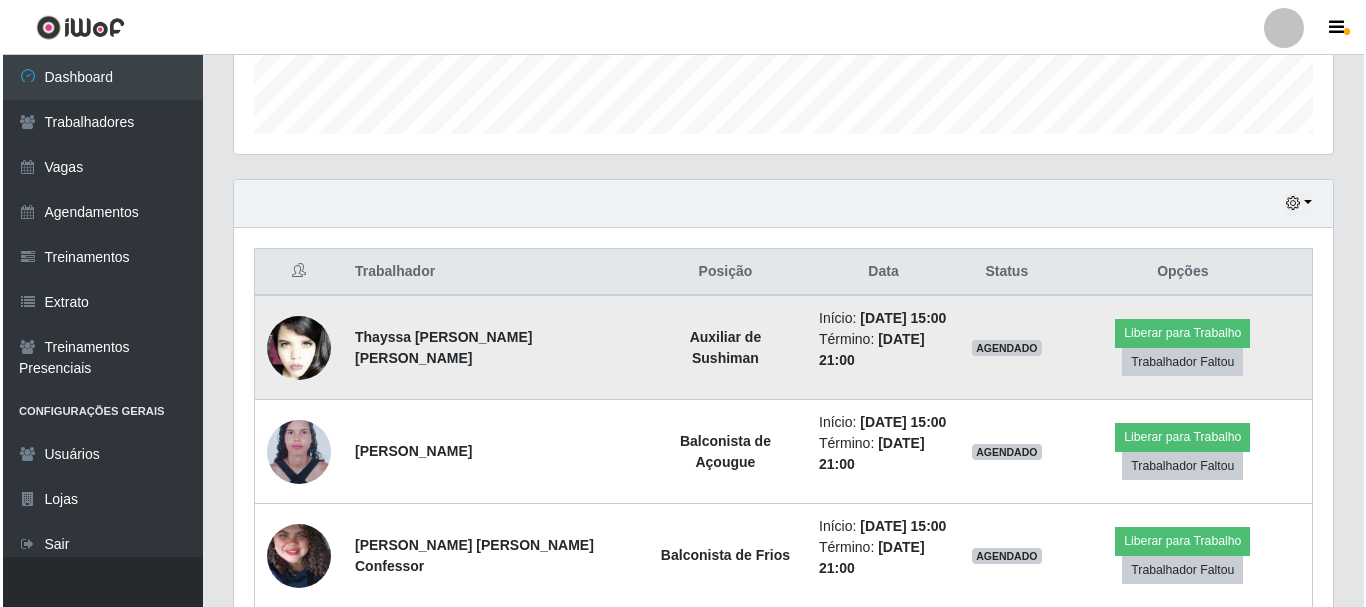 scroll, scrollTop: 415, scrollLeft: 1089, axis: both 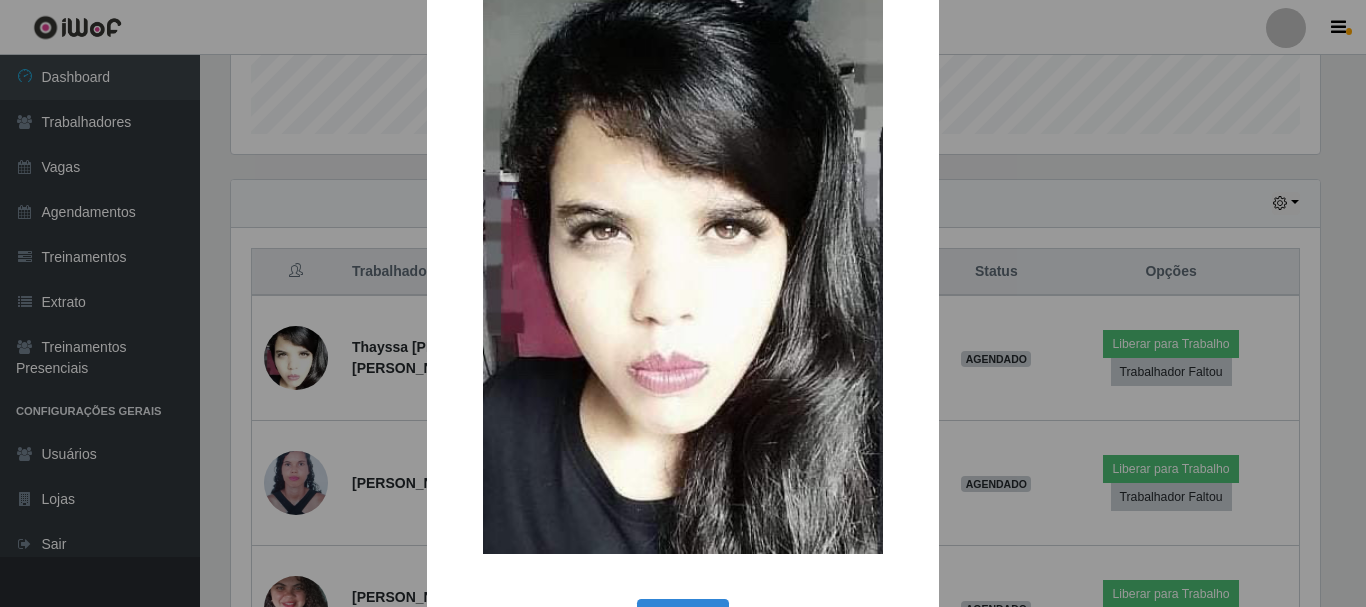 click on "× OK Cancel" at bounding box center (683, 303) 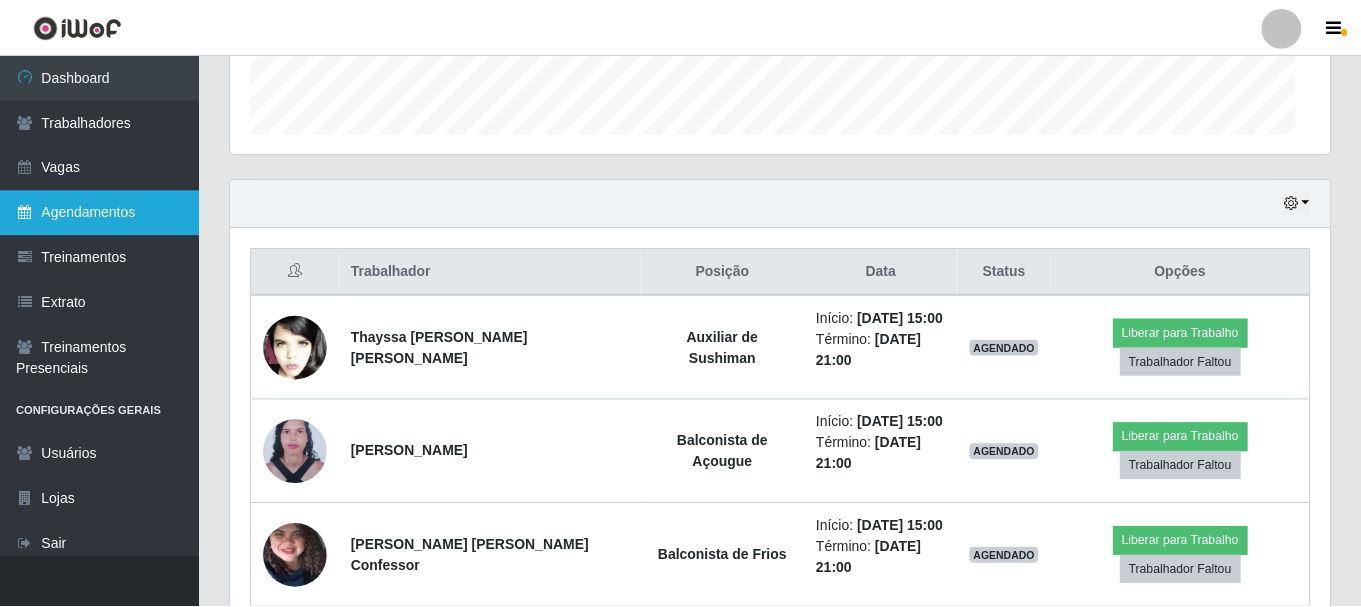 scroll, scrollTop: 999585, scrollLeft: 998901, axis: both 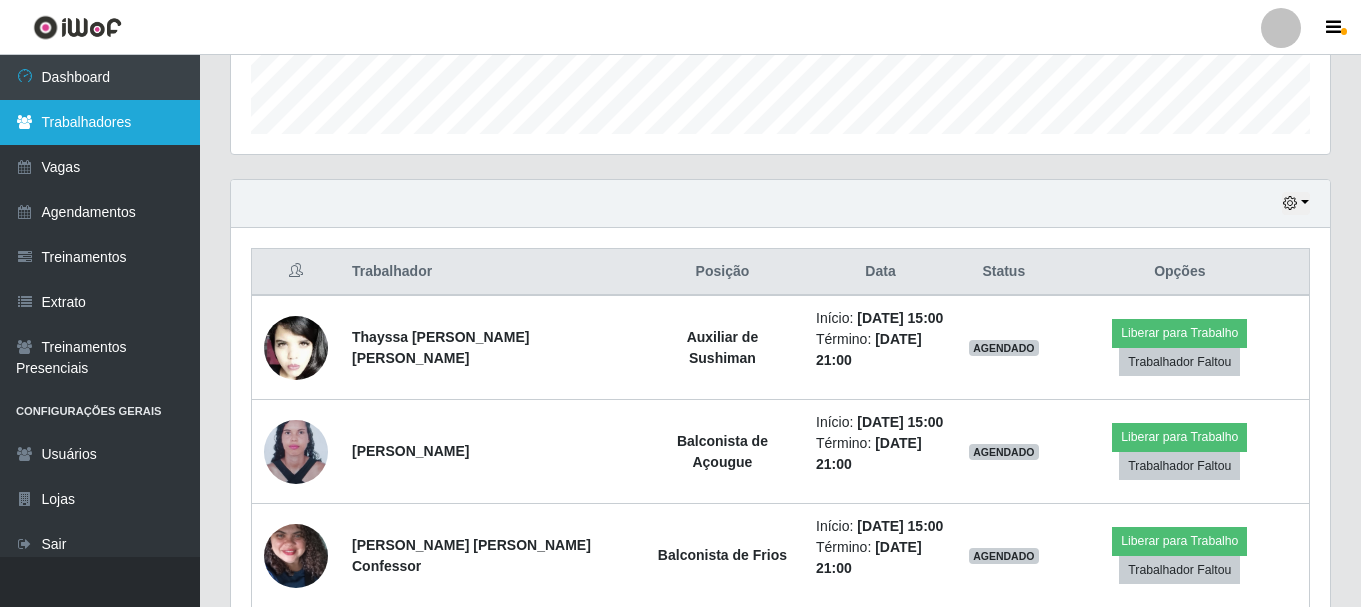 click on "Trabalhadores" at bounding box center (100, 122) 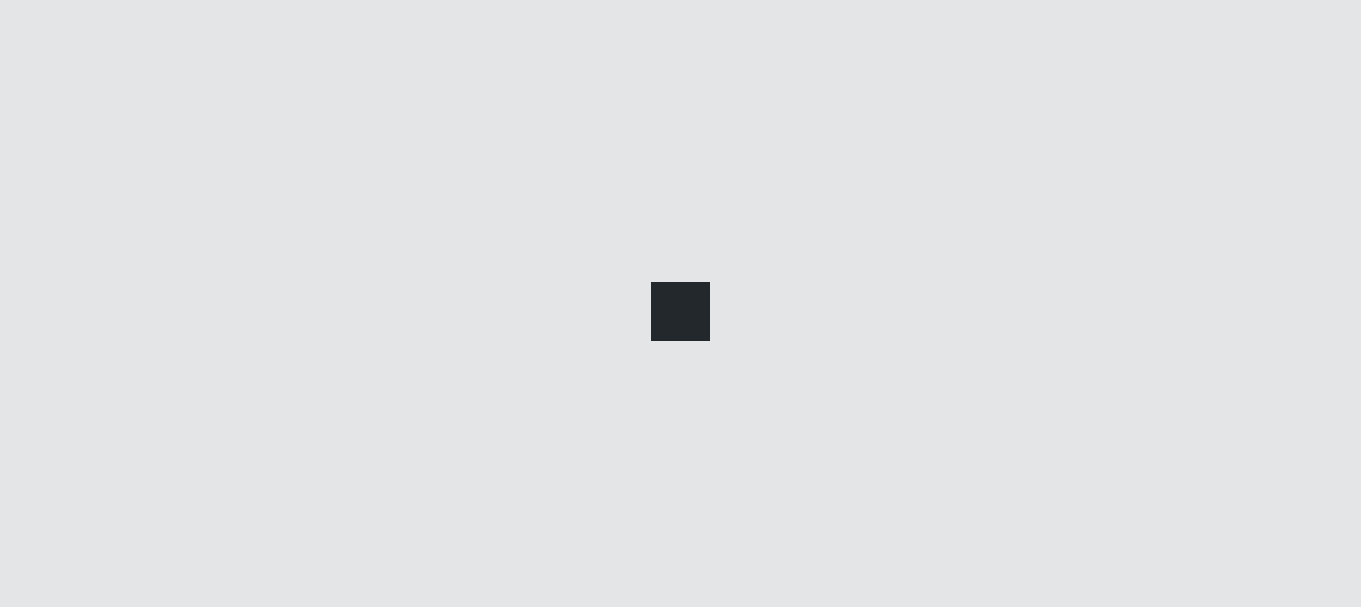 scroll, scrollTop: 0, scrollLeft: 0, axis: both 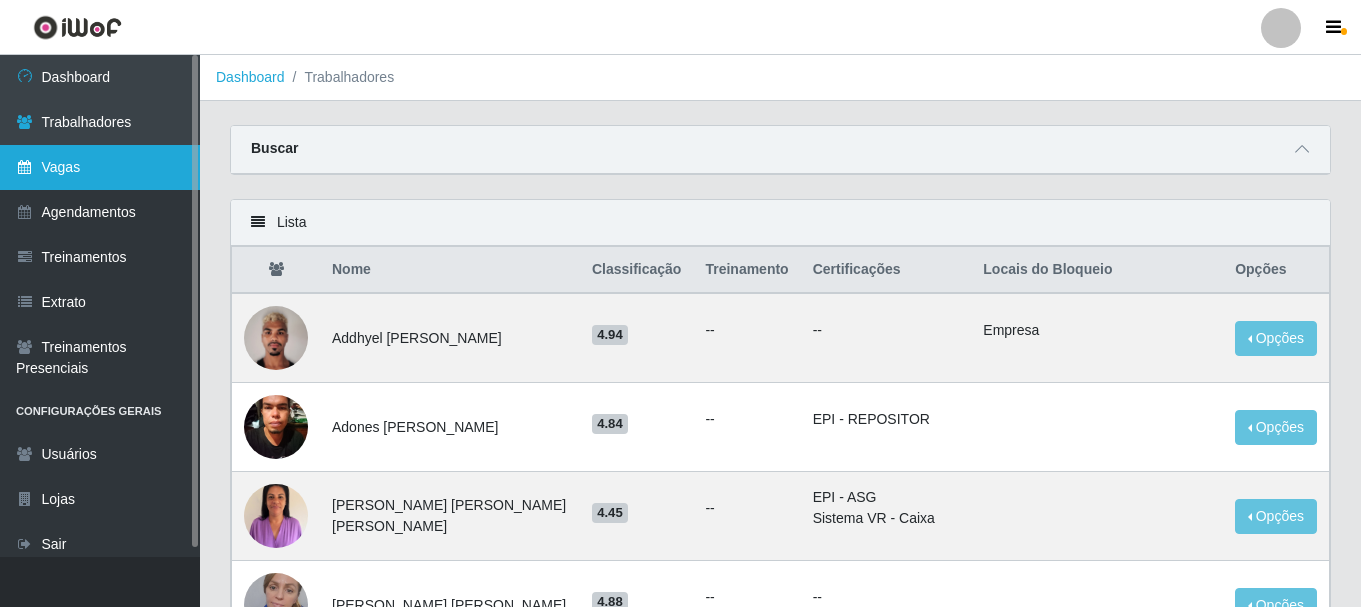 click on "Vagas" at bounding box center [100, 167] 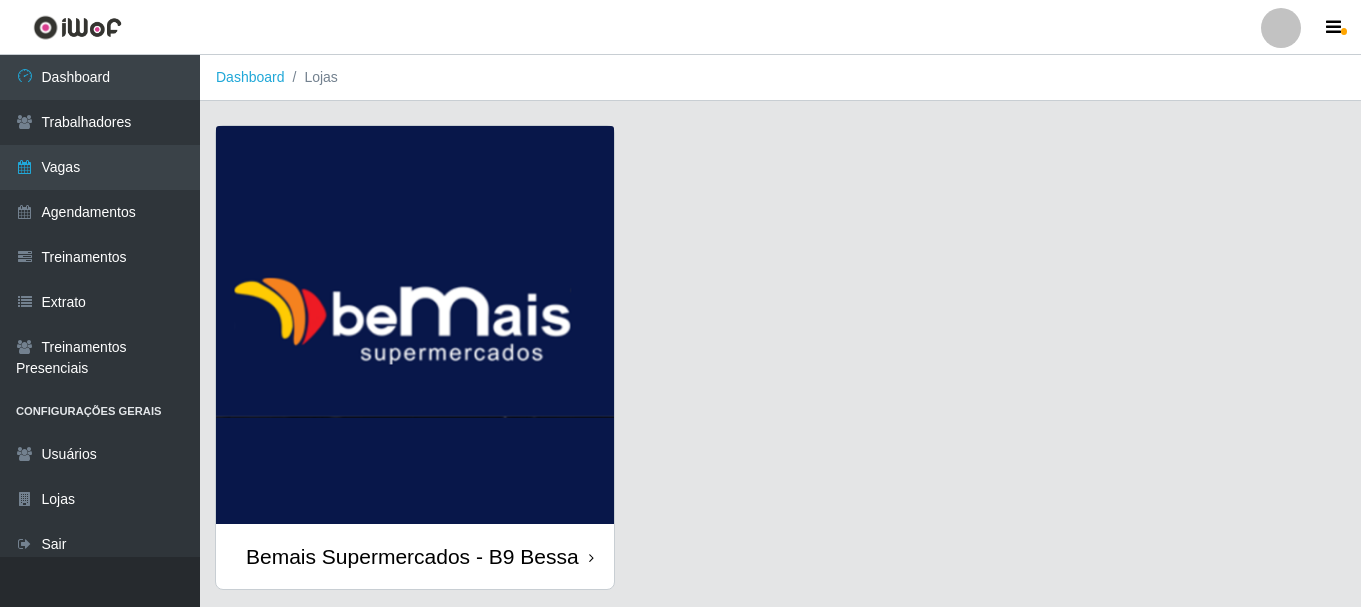 click at bounding box center (415, 325) 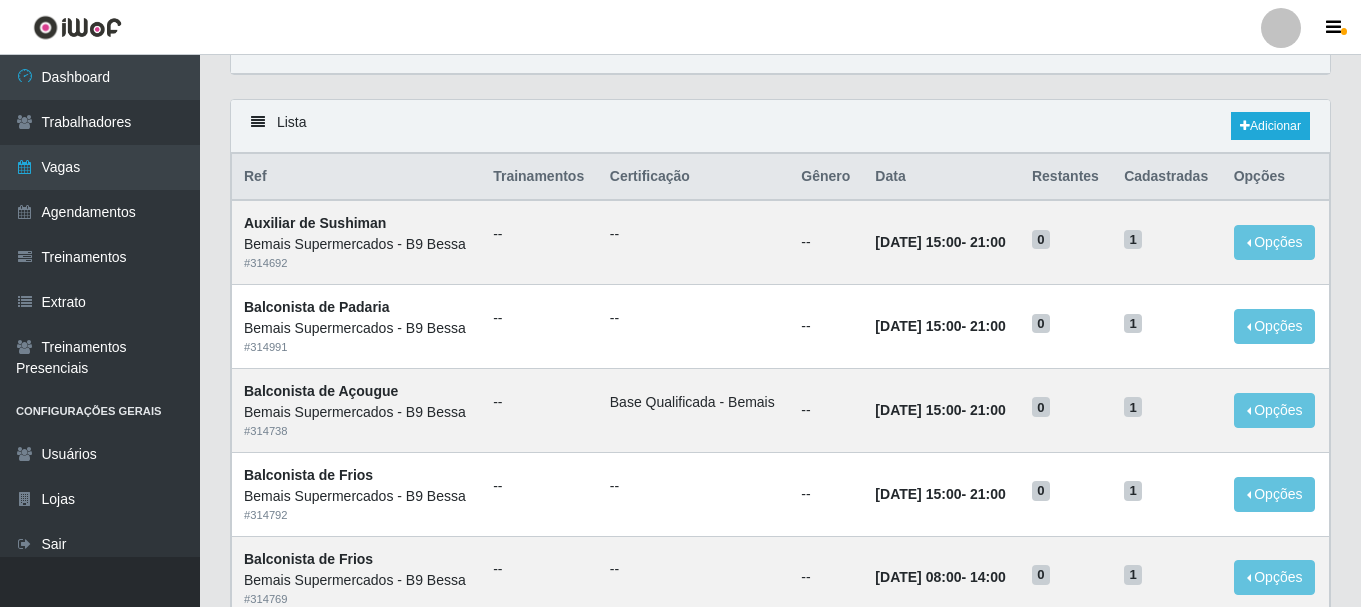 scroll, scrollTop: 0, scrollLeft: 0, axis: both 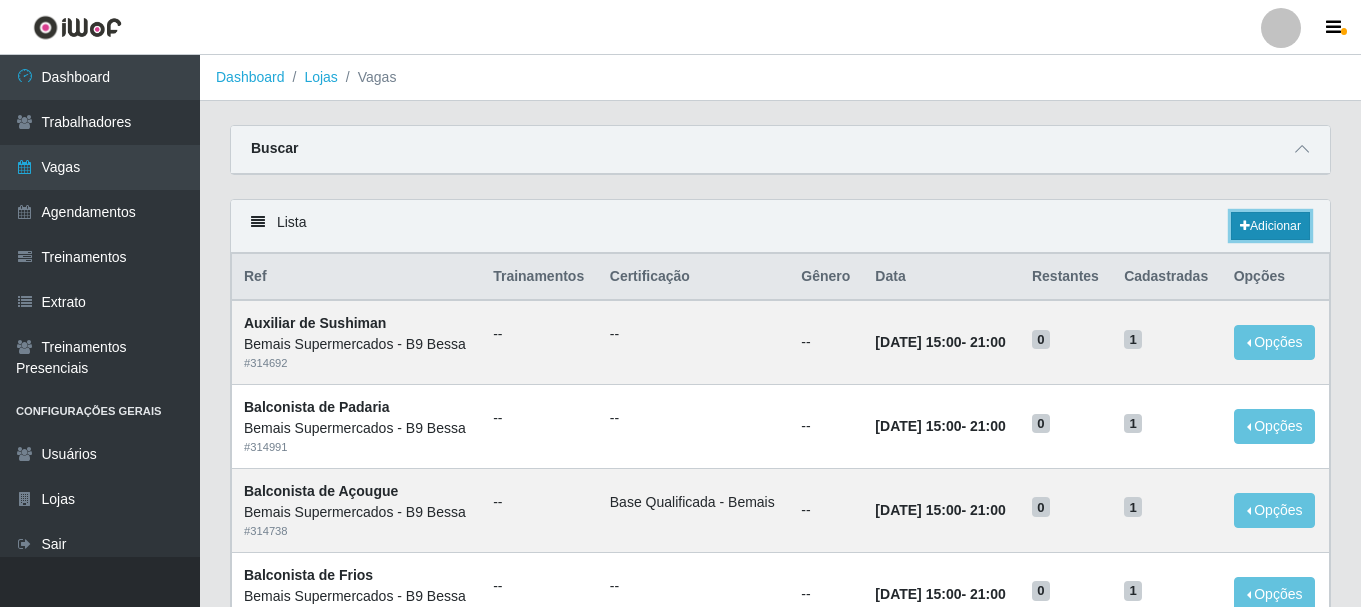 click on "Adicionar" at bounding box center (1270, 226) 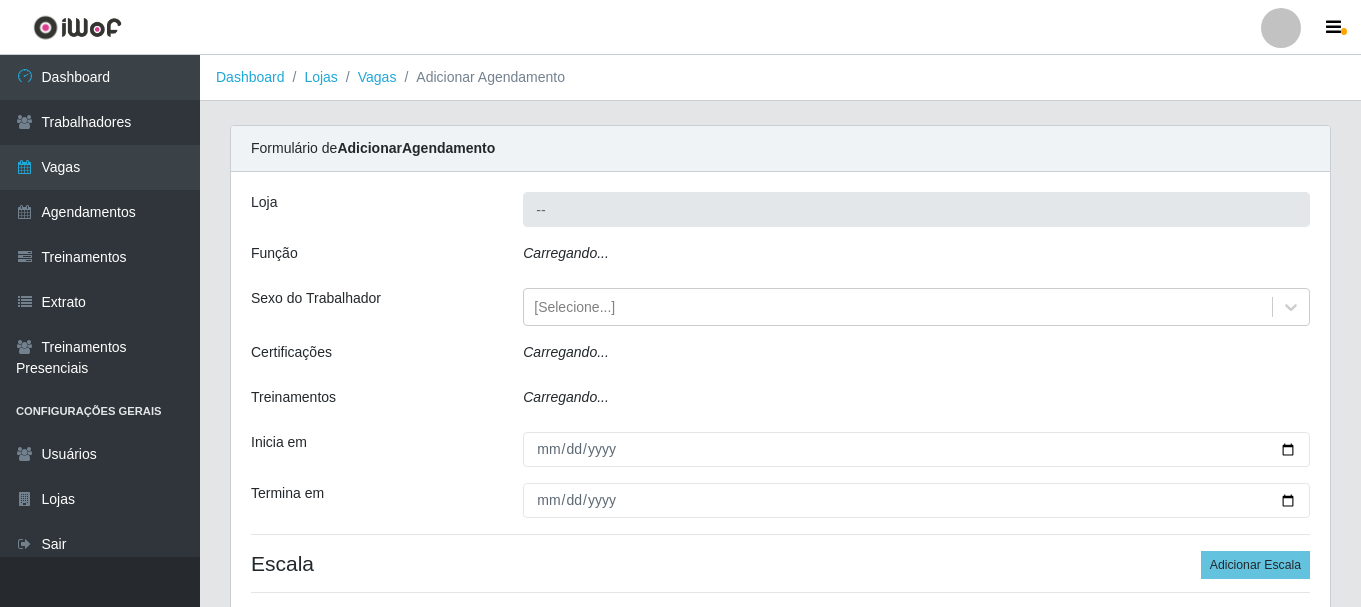 type on "Bemais Supermercados - B9 Bessa" 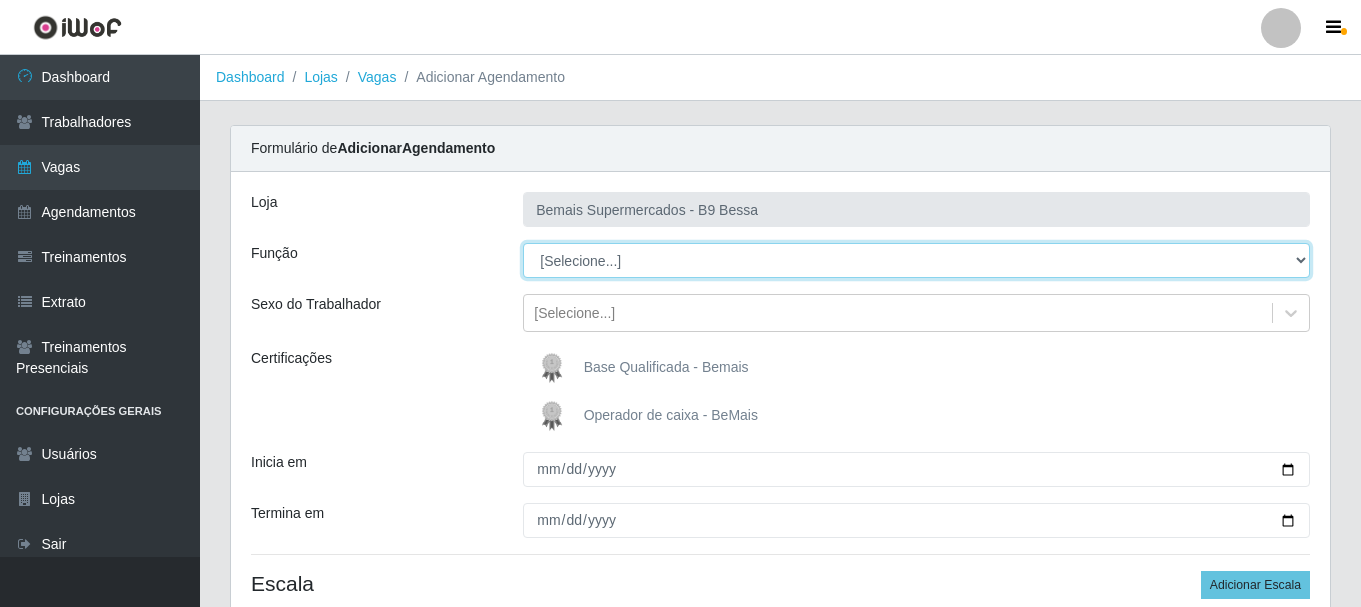 click on "[Selecione...] ASG ASG + ASG ++ Auxiliar de Estoque Auxiliar de [GEOGRAPHIC_DATA] + Auxiliar de [GEOGRAPHIC_DATA] ++ Auxiliar de Sushiman Auxiliar de Sushiman+ Auxiliar de Sushiman++ Balconista de Açougue  Balconista de Açougue + Balconista de Açougue ++ Balconista de Frios Balconista de Frios + Balconista de Frios ++ Balconista de Padaria  Balconista de Padaria + Balconista de Padaria ++ Embalador Embalador + Embalador ++ Operador de Caixa Operador de Caixa + Operador de Caixa ++ Repositor  Repositor + Repositor ++ Repositor de Hortifruti Repositor de Hortifruti + Repositor de Hortifruti ++" at bounding box center (916, 260) 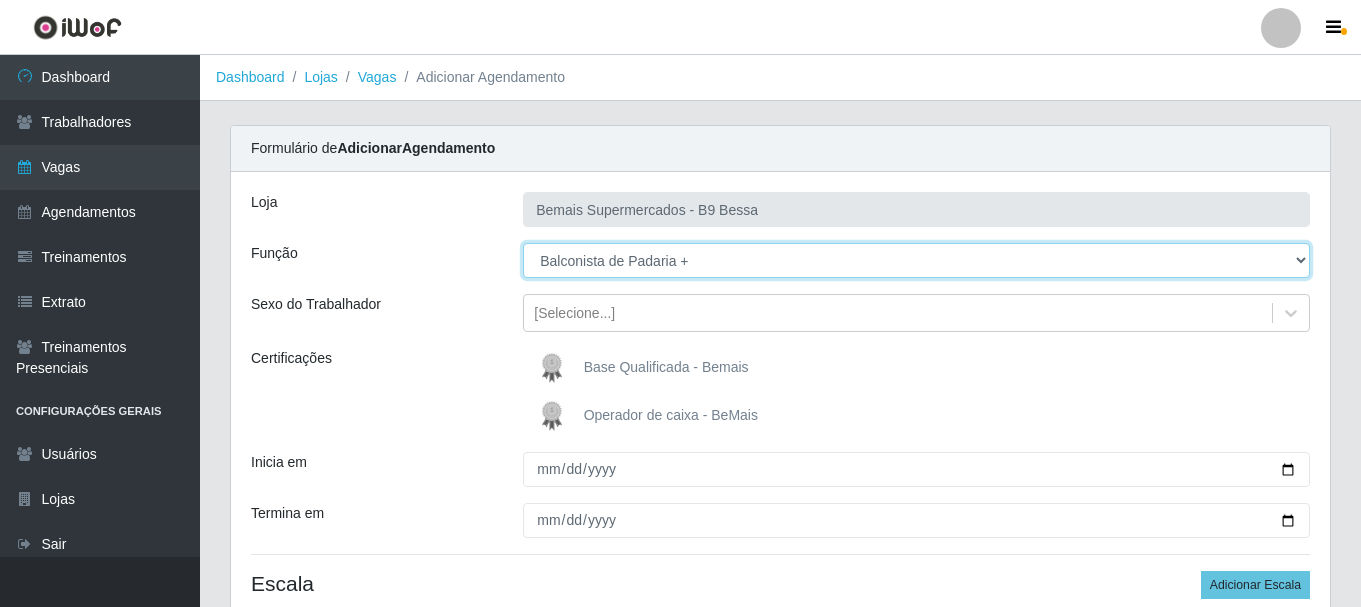 click on "[Selecione...] ASG ASG + ASG ++ Auxiliar de Estoque Auxiliar de [GEOGRAPHIC_DATA] + Auxiliar de [GEOGRAPHIC_DATA] ++ Auxiliar de Sushiman Auxiliar de Sushiman+ Auxiliar de Sushiman++ Balconista de Açougue  Balconista de Açougue + Balconista de Açougue ++ Balconista de Frios Balconista de Frios + Balconista de Frios ++ Balconista de Padaria  Balconista de Padaria + Balconista de Padaria ++ Embalador Embalador + Embalador ++ Operador de Caixa Operador de Caixa + Operador de Caixa ++ Repositor  Repositor + Repositor ++ Repositor de Hortifruti Repositor de Hortifruti + Repositor de Hortifruti ++" at bounding box center (916, 260) 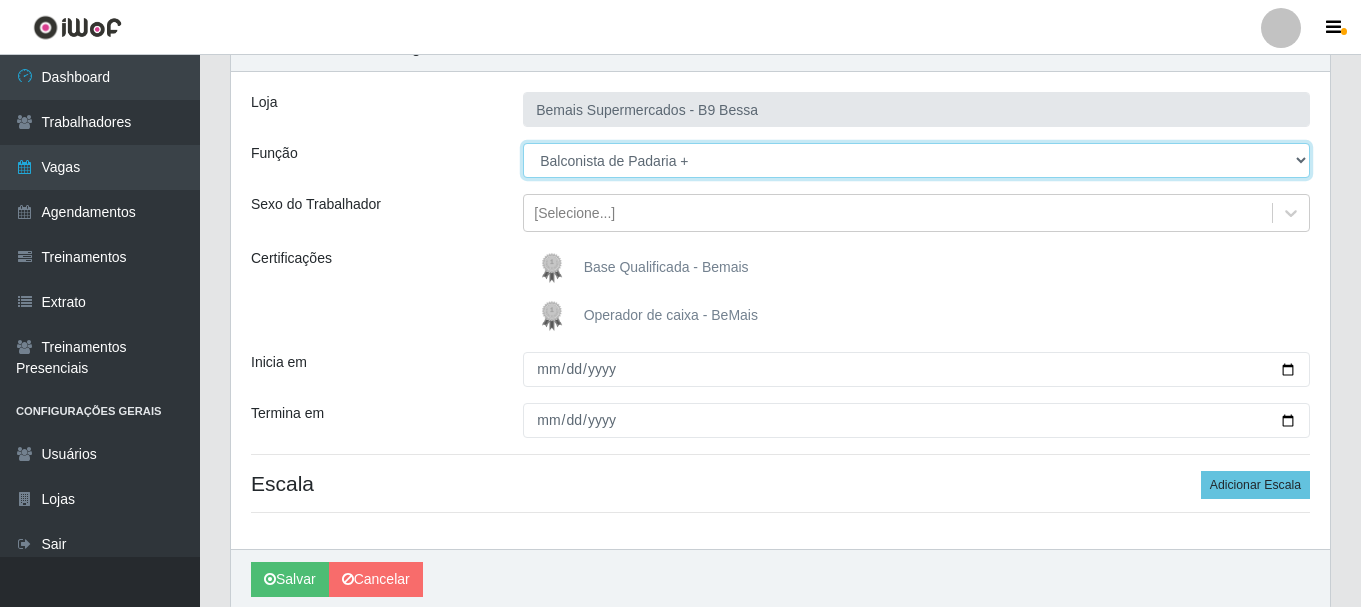 scroll, scrollTop: 177, scrollLeft: 0, axis: vertical 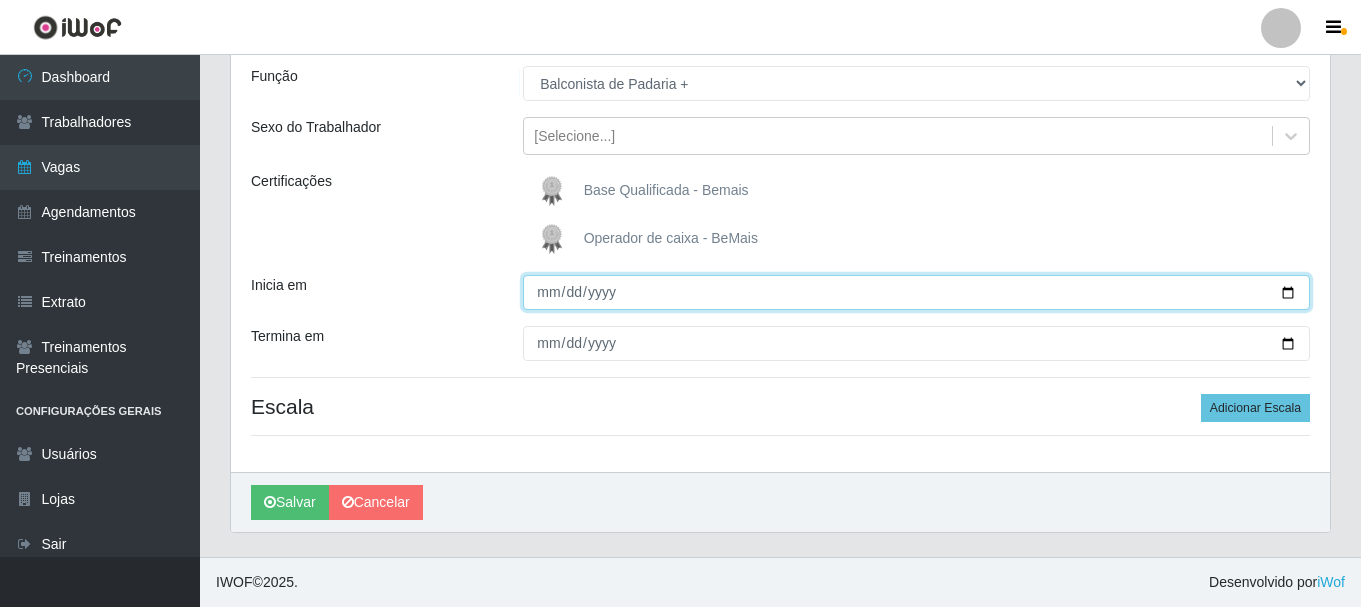 click on "Inicia em" at bounding box center [916, 292] 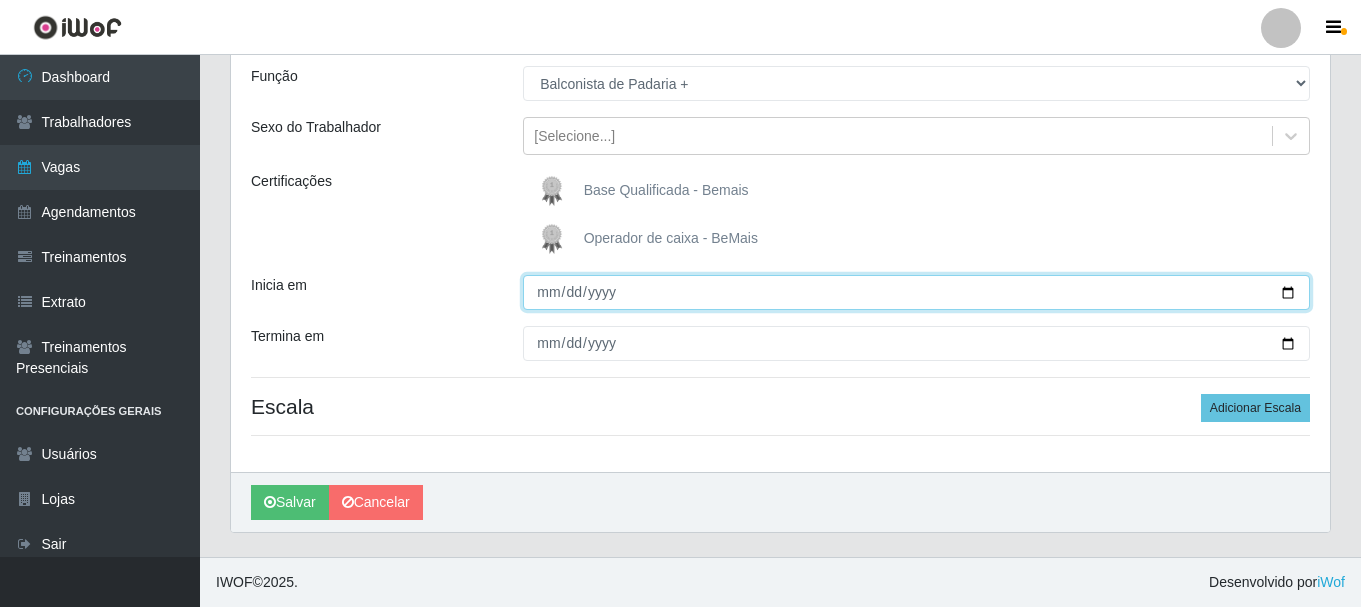 type on "[DATE]" 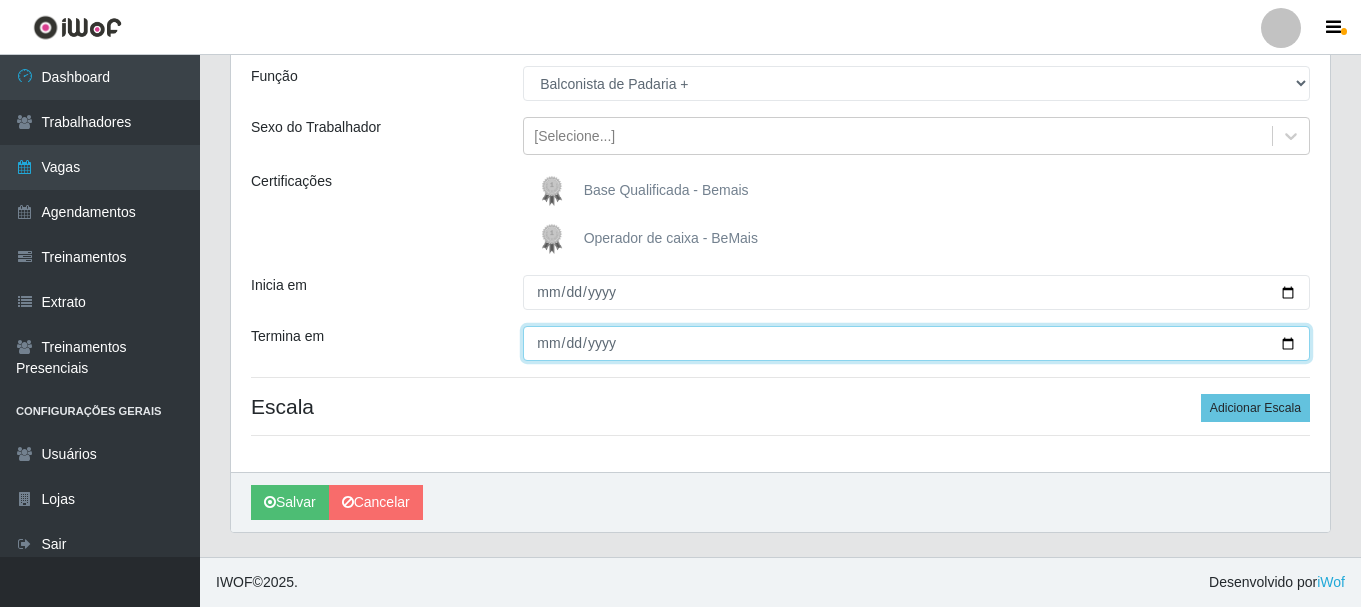 click on "Termina em" at bounding box center (916, 343) 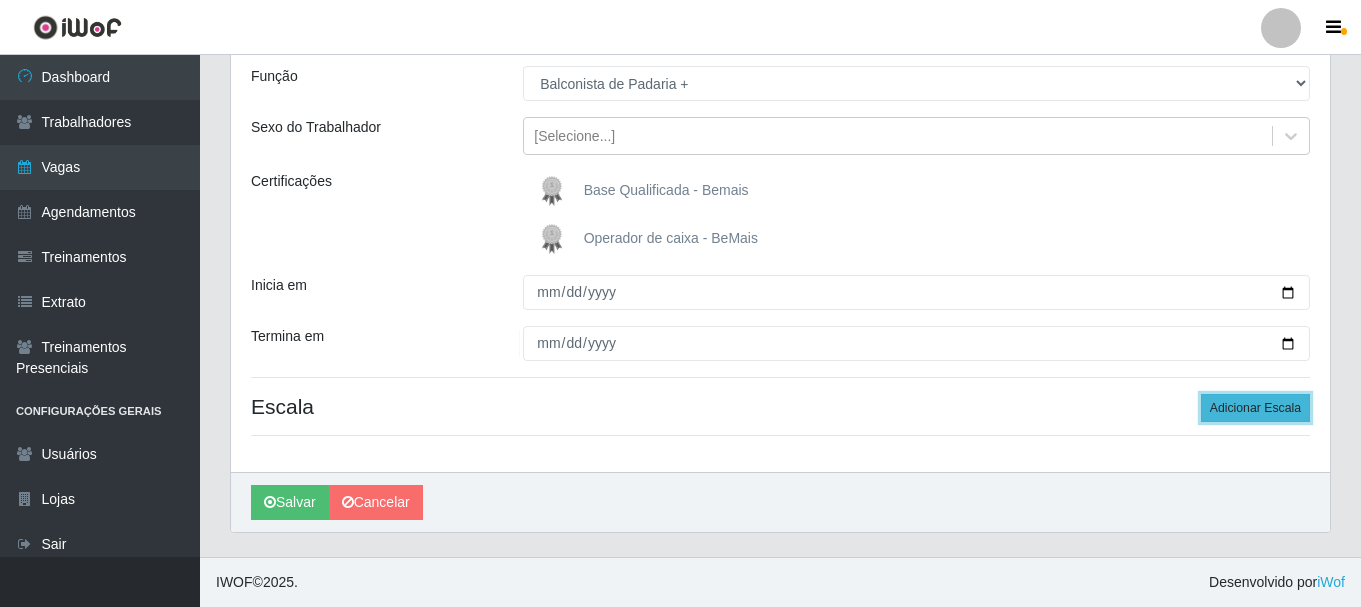 click on "Adicionar Escala" at bounding box center [1255, 408] 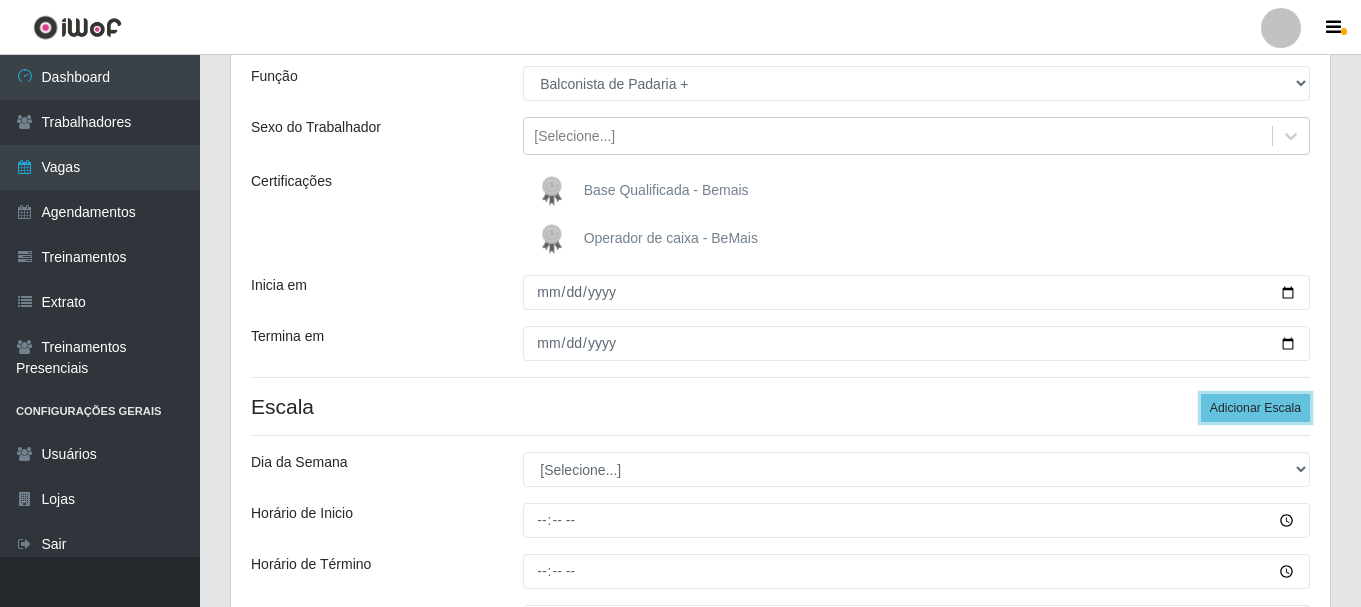 scroll, scrollTop: 377, scrollLeft: 0, axis: vertical 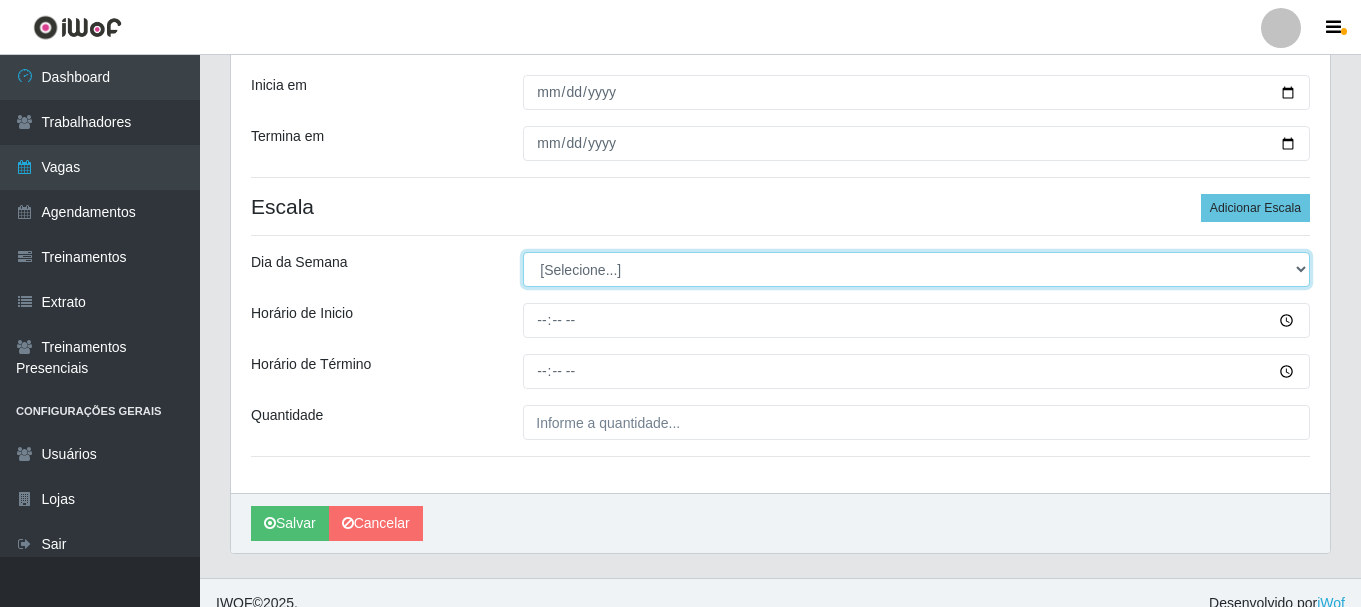 click on "[Selecione...] Segunda Terça Quarta Quinta Sexta Sábado Domingo" at bounding box center (916, 269) 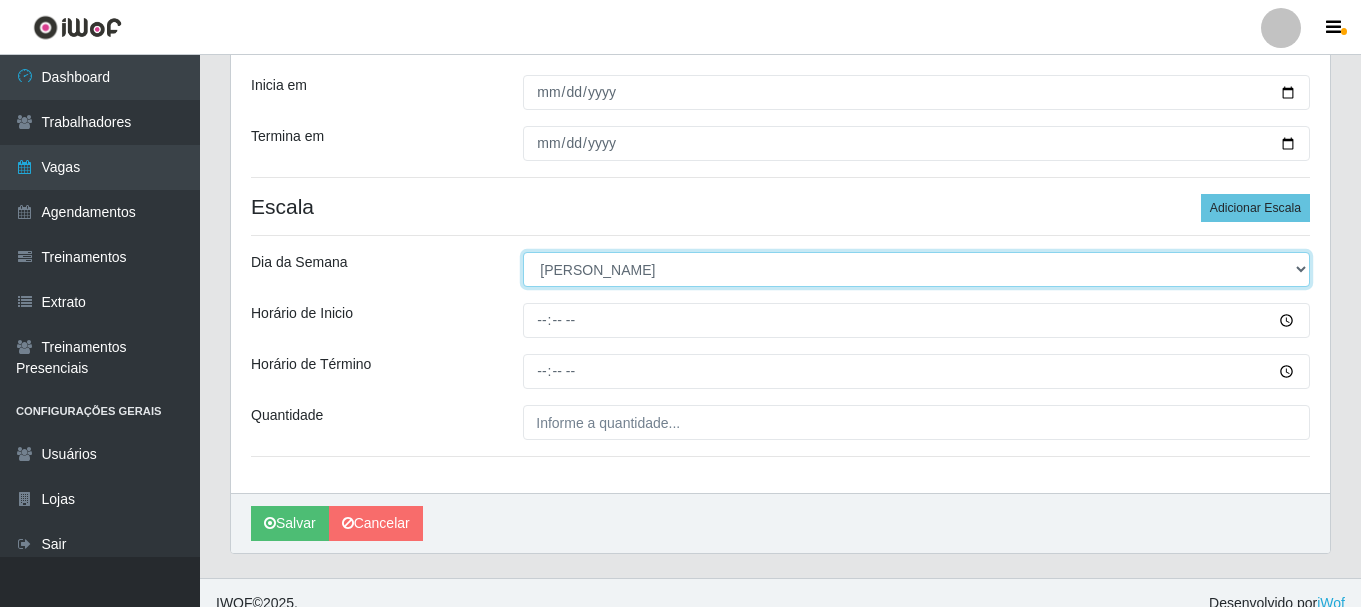 click on "[Selecione...] Segunda Terça Quarta Quinta Sexta Sábado Domingo" at bounding box center [916, 269] 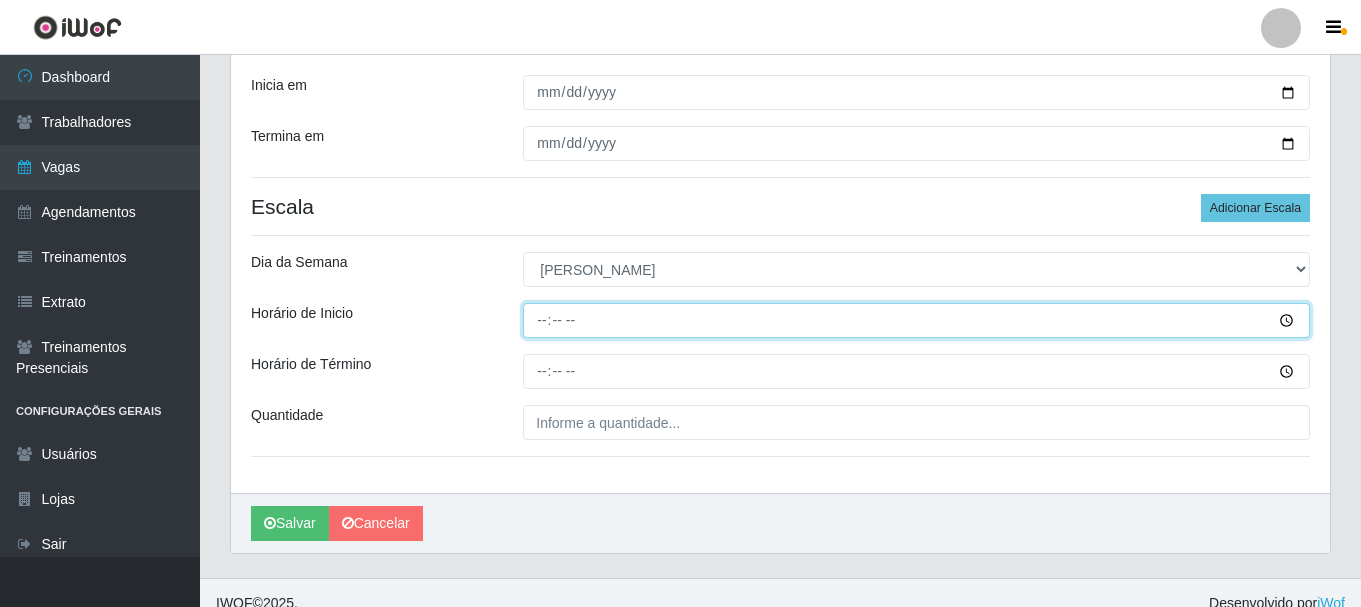 click on "Horário de Inicio" at bounding box center (916, 320) 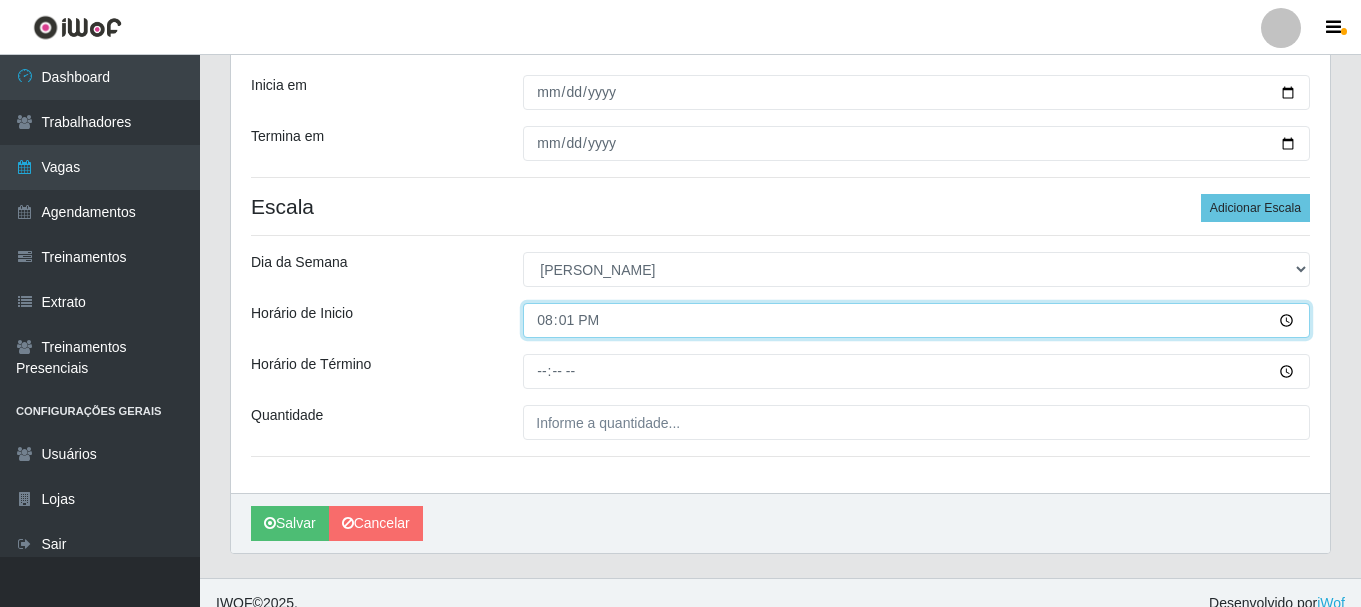 type on "20:15" 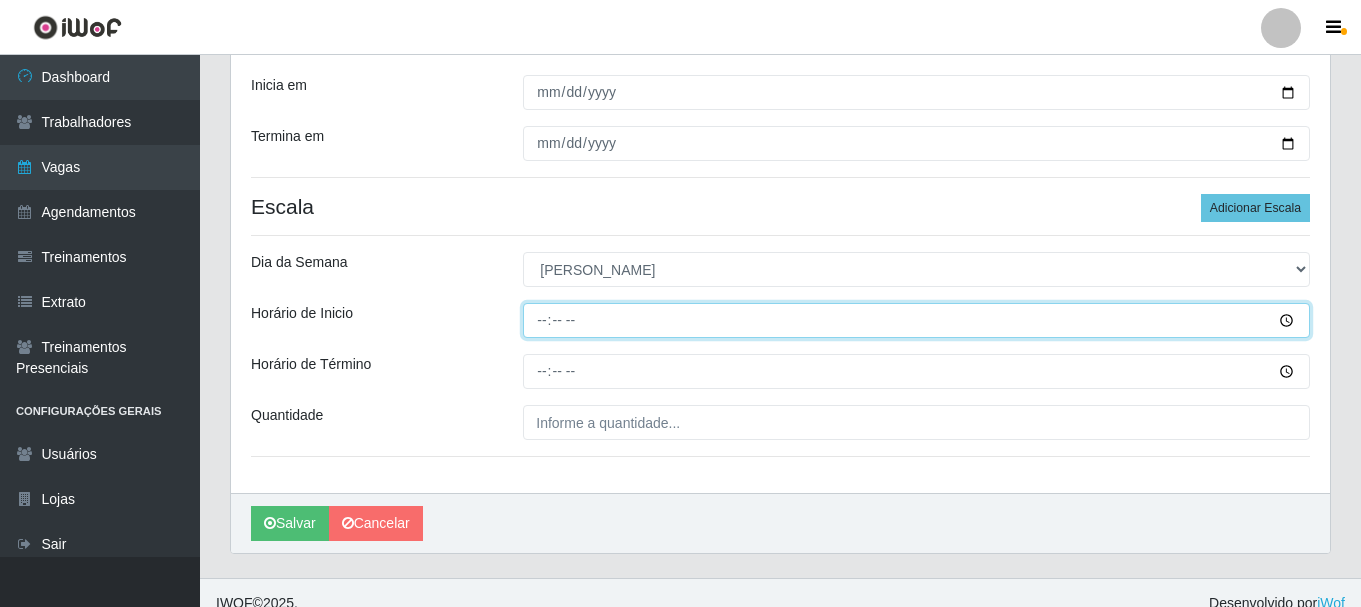 click on "Horário de Inicio" at bounding box center (916, 320) 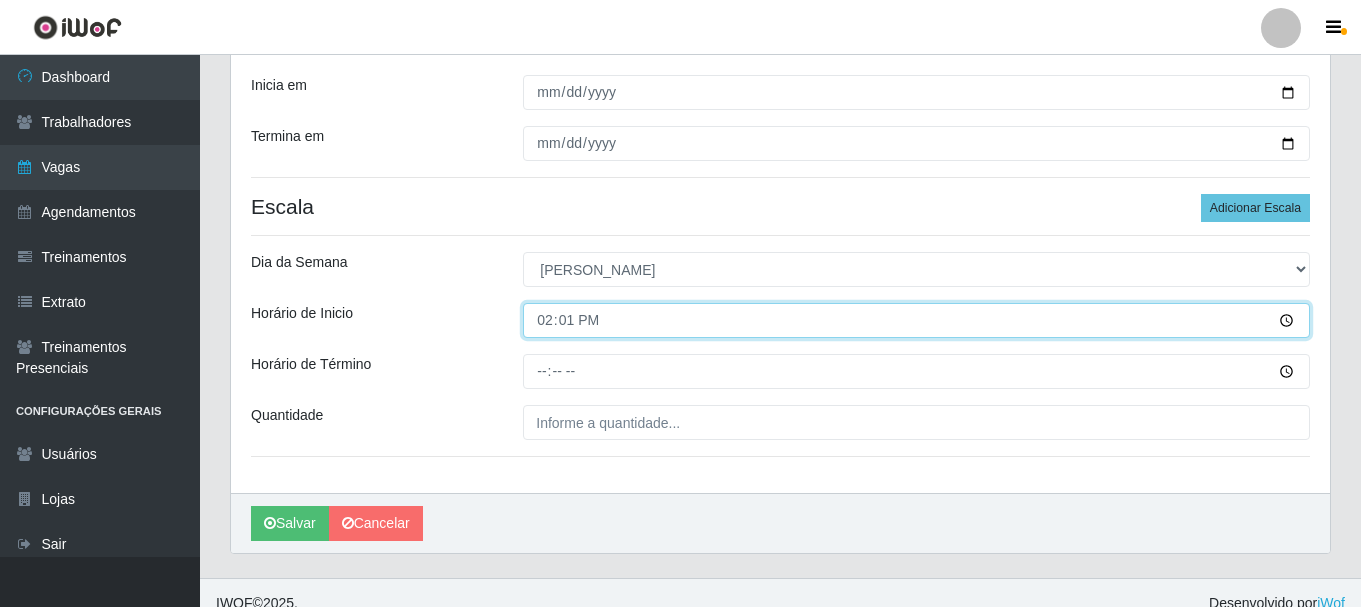 type on "14:15" 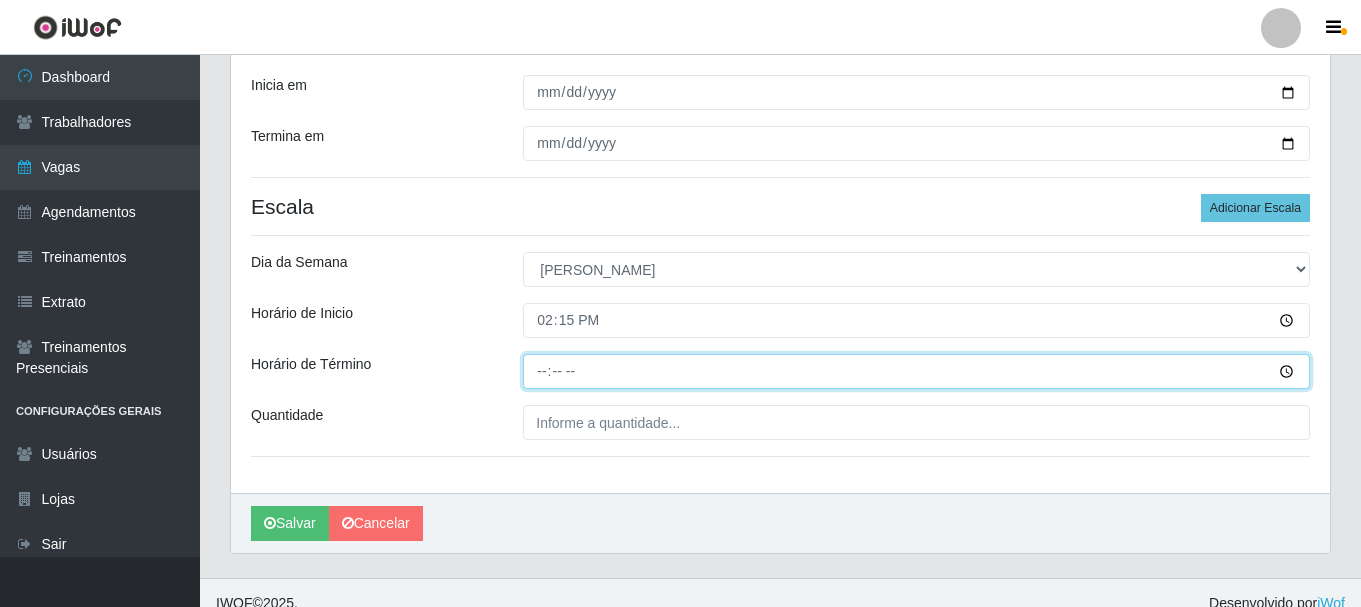 click on "Horário de Término" at bounding box center [916, 371] 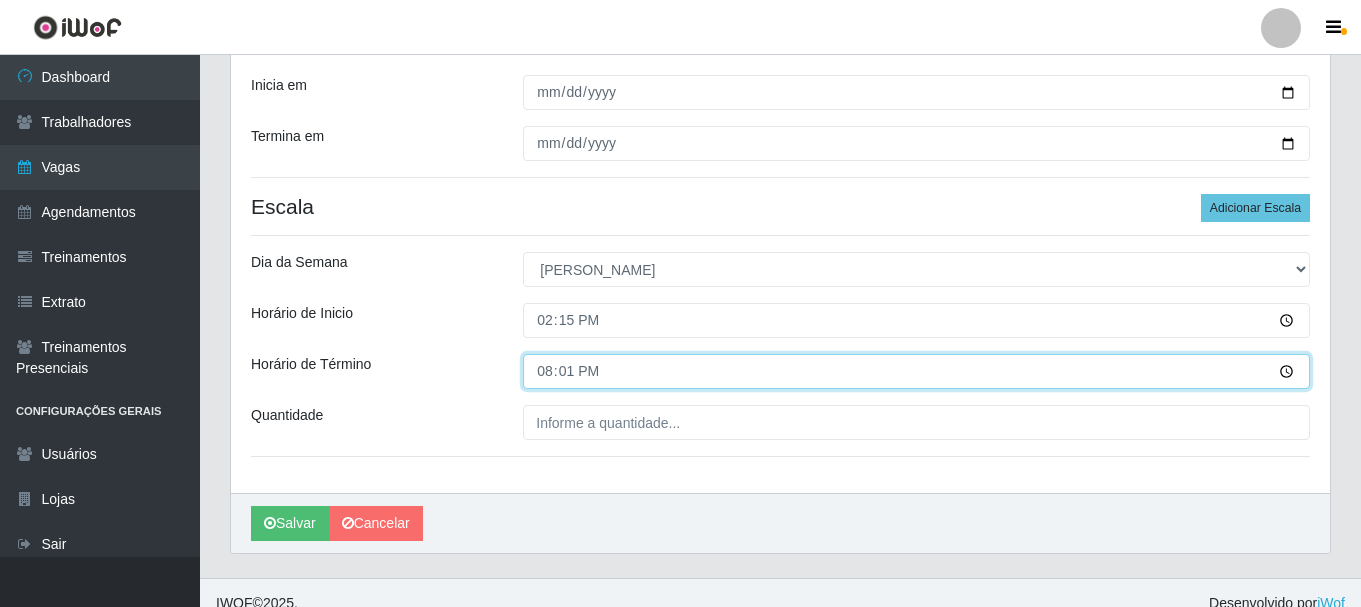 type on "20:15" 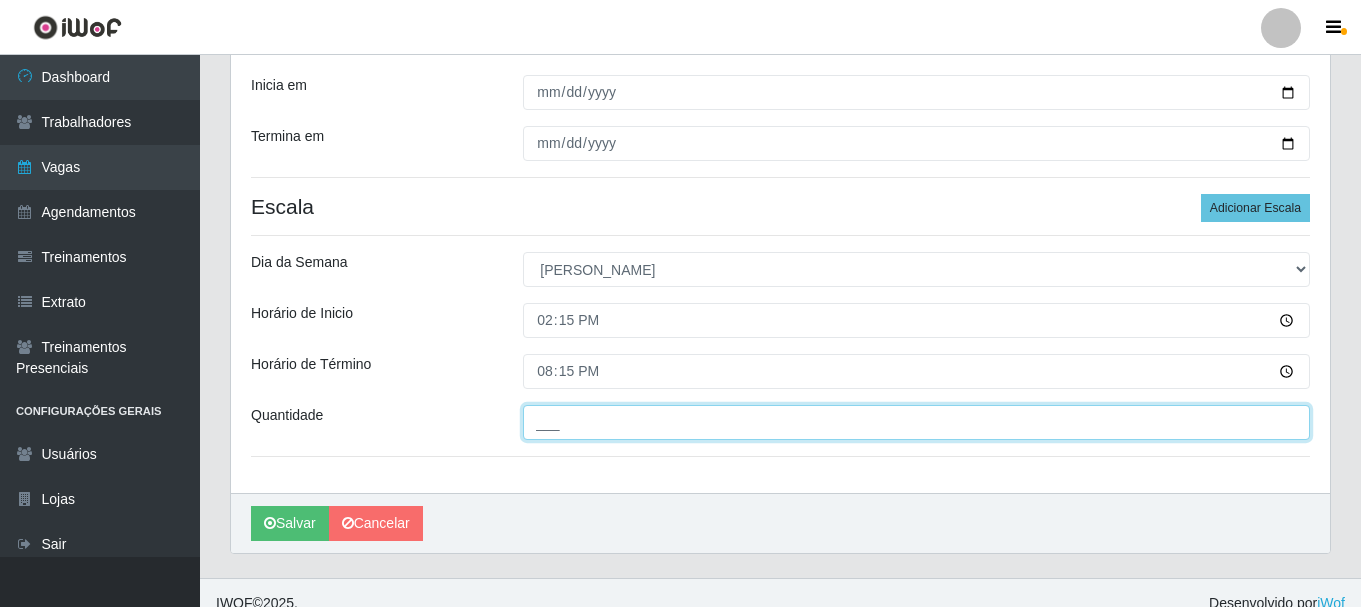 drag, startPoint x: 538, startPoint y: 420, endPoint x: 514, endPoint y: 401, distance: 30.610456 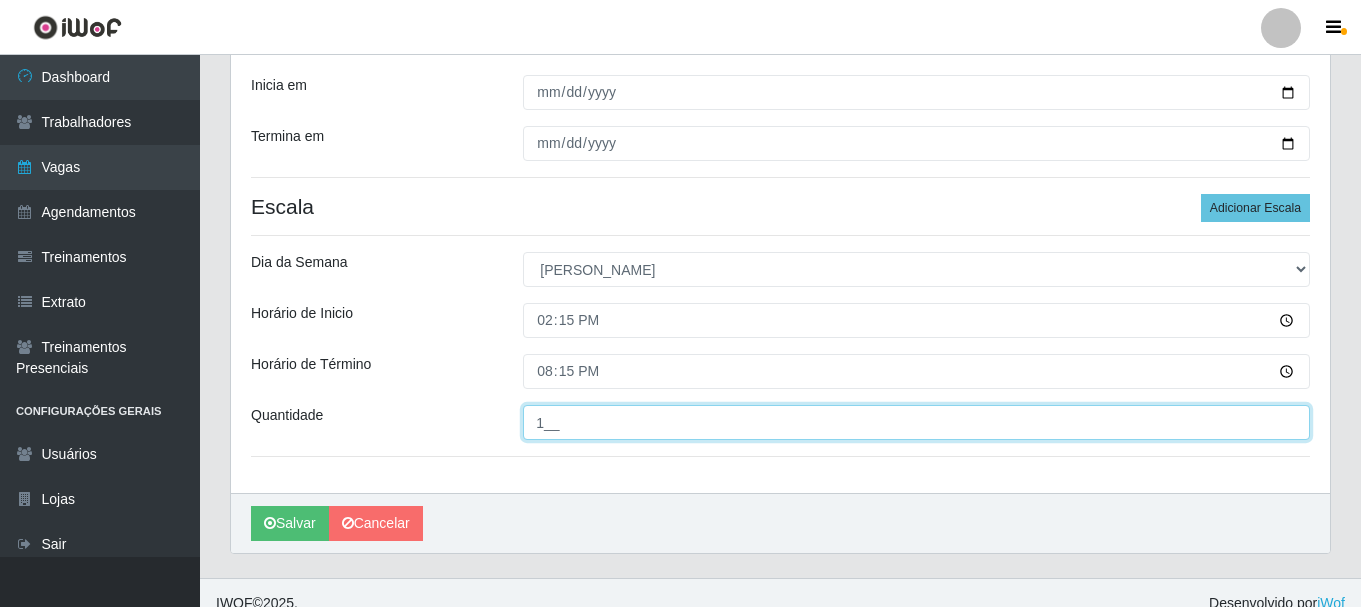 type on "1__" 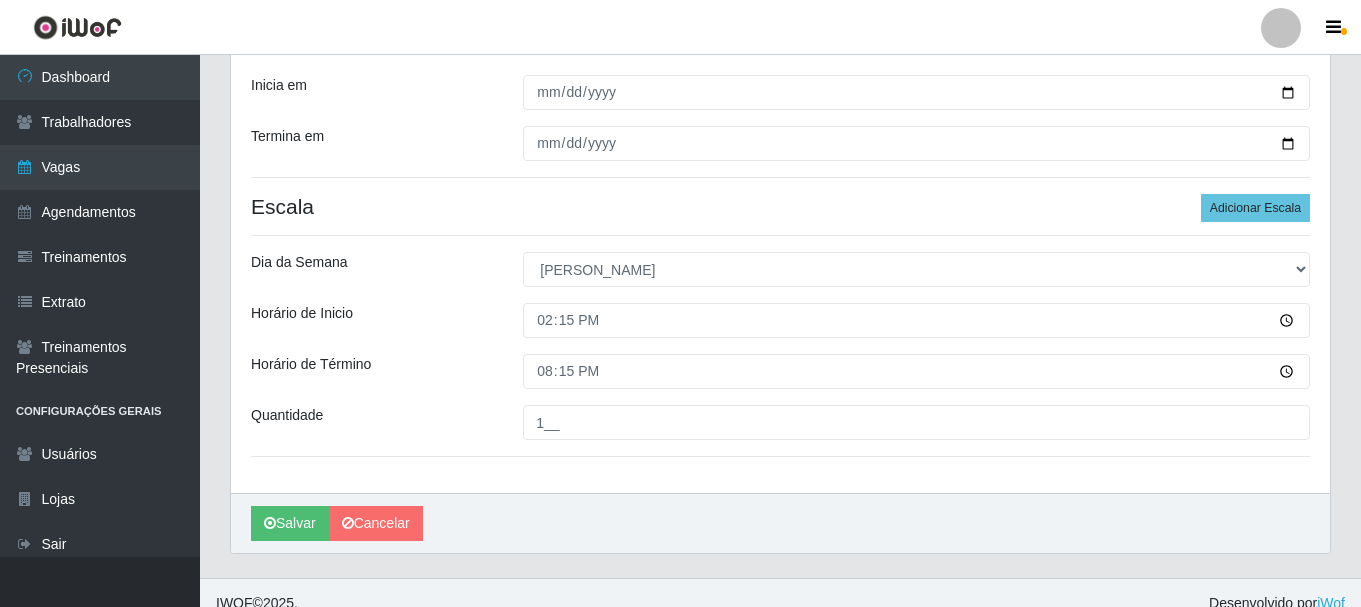 click on "Horário de Inicio" at bounding box center [372, 320] 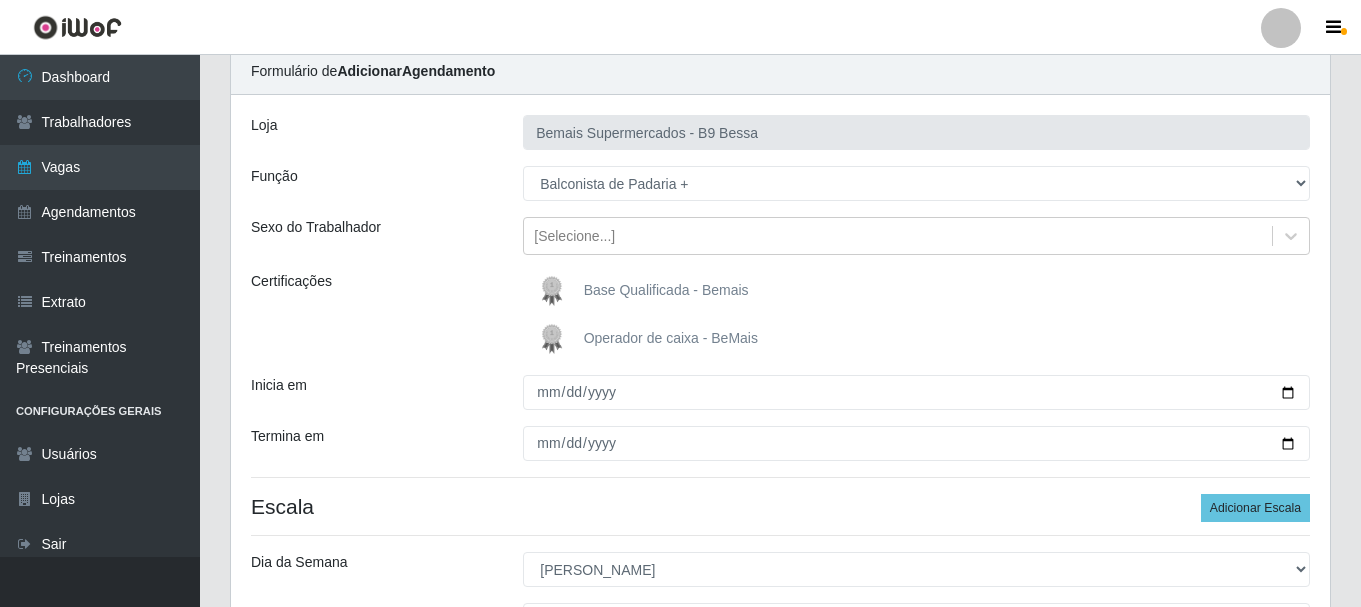 scroll, scrollTop: 398, scrollLeft: 0, axis: vertical 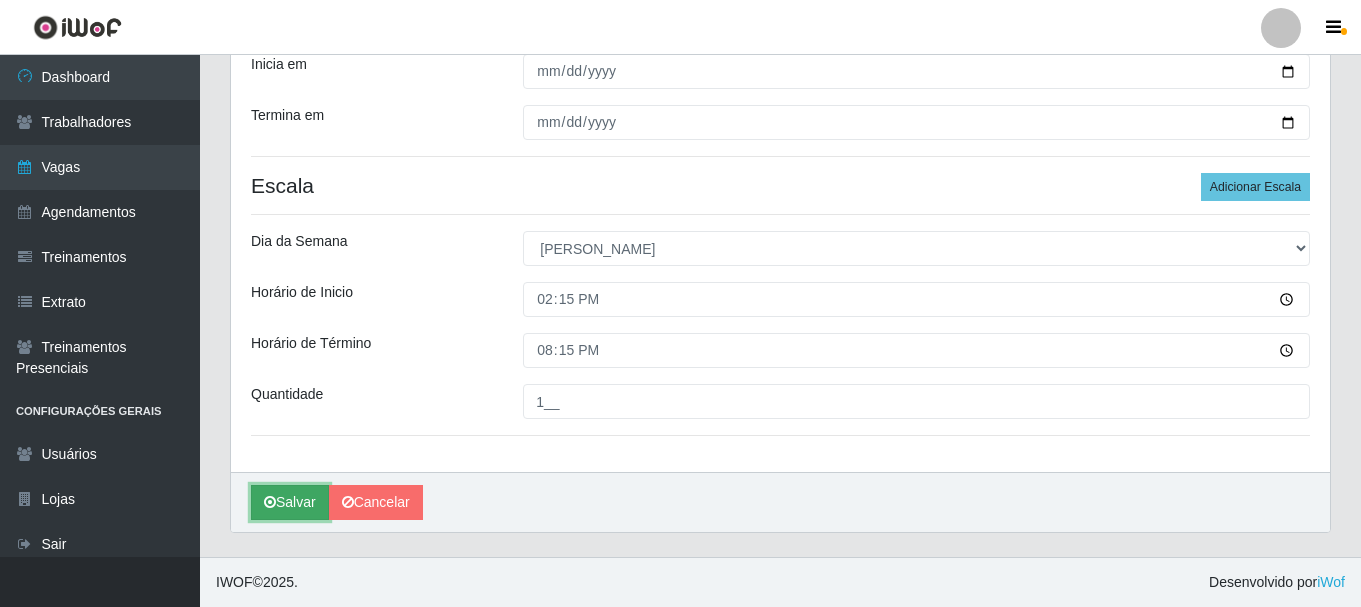 click at bounding box center [270, 502] 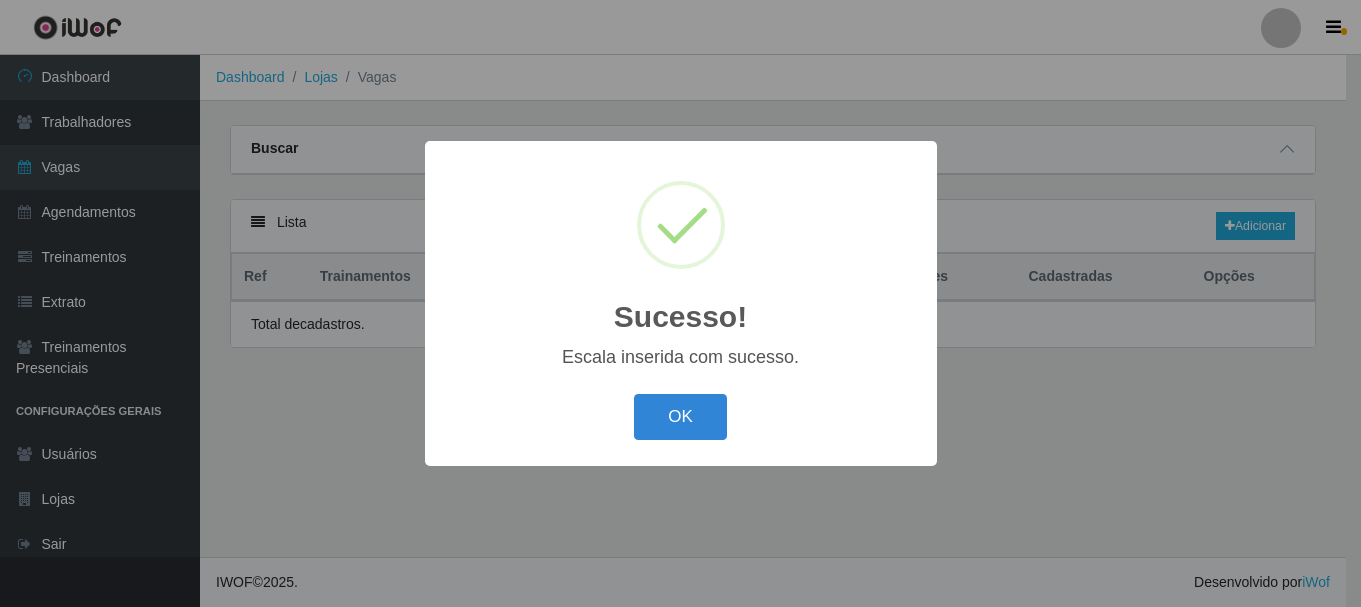 scroll, scrollTop: 0, scrollLeft: 0, axis: both 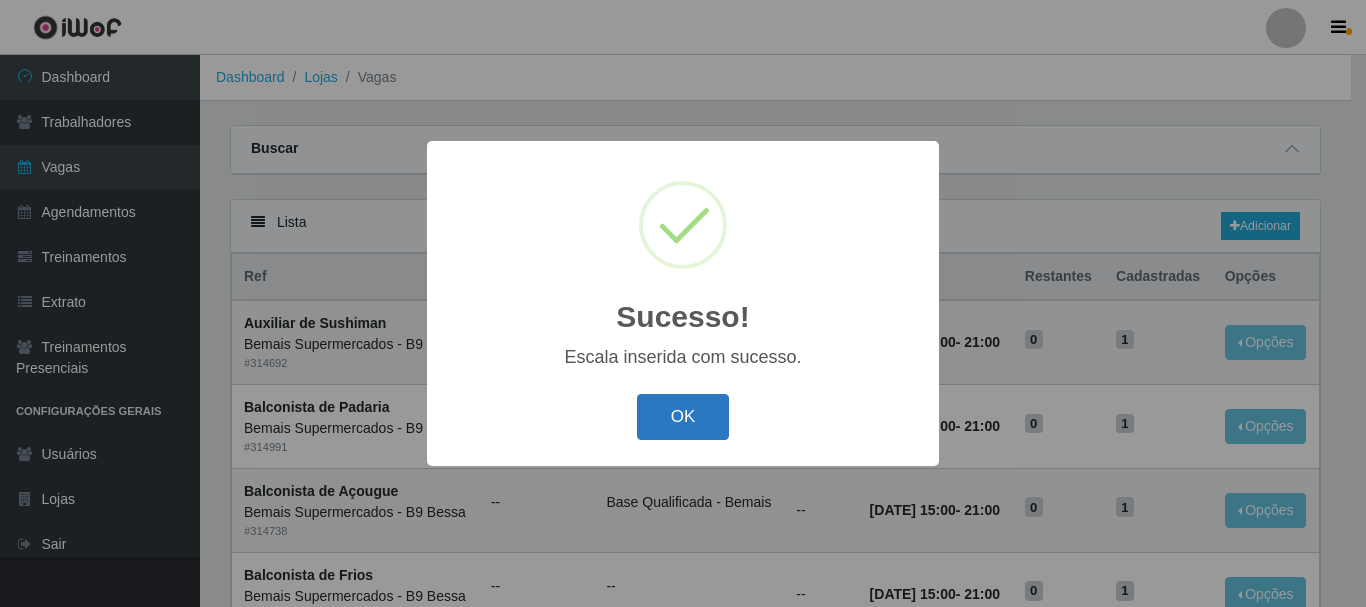 click on "OK" at bounding box center (683, 417) 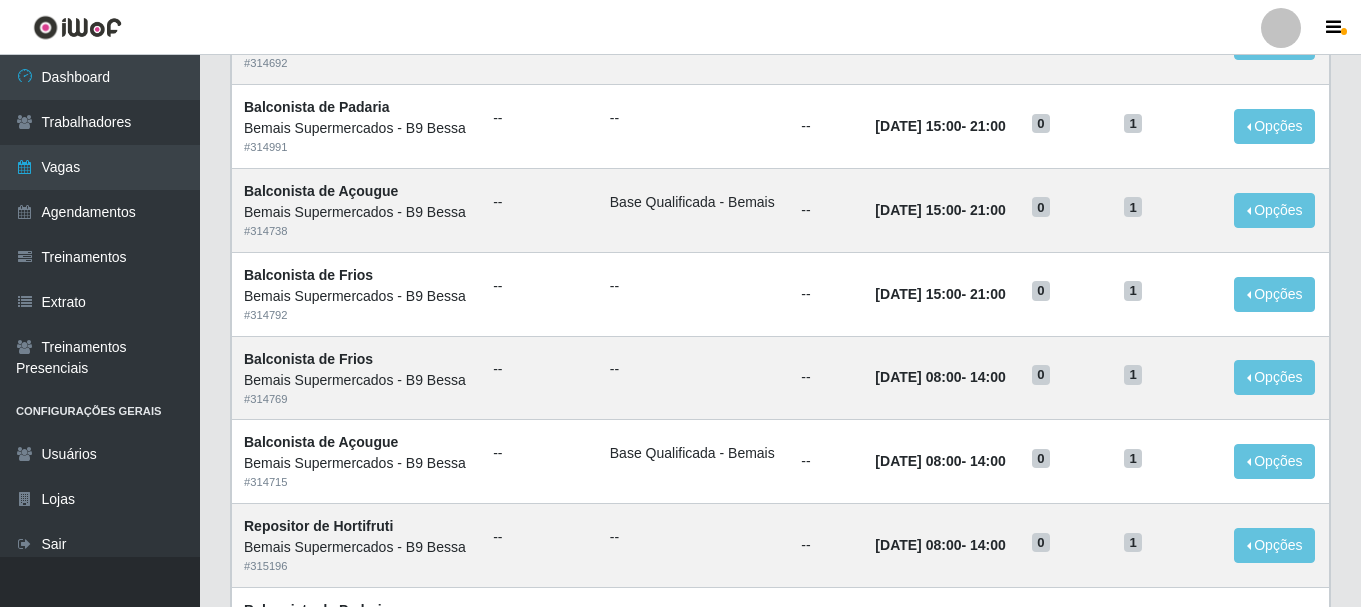 scroll, scrollTop: 0, scrollLeft: 0, axis: both 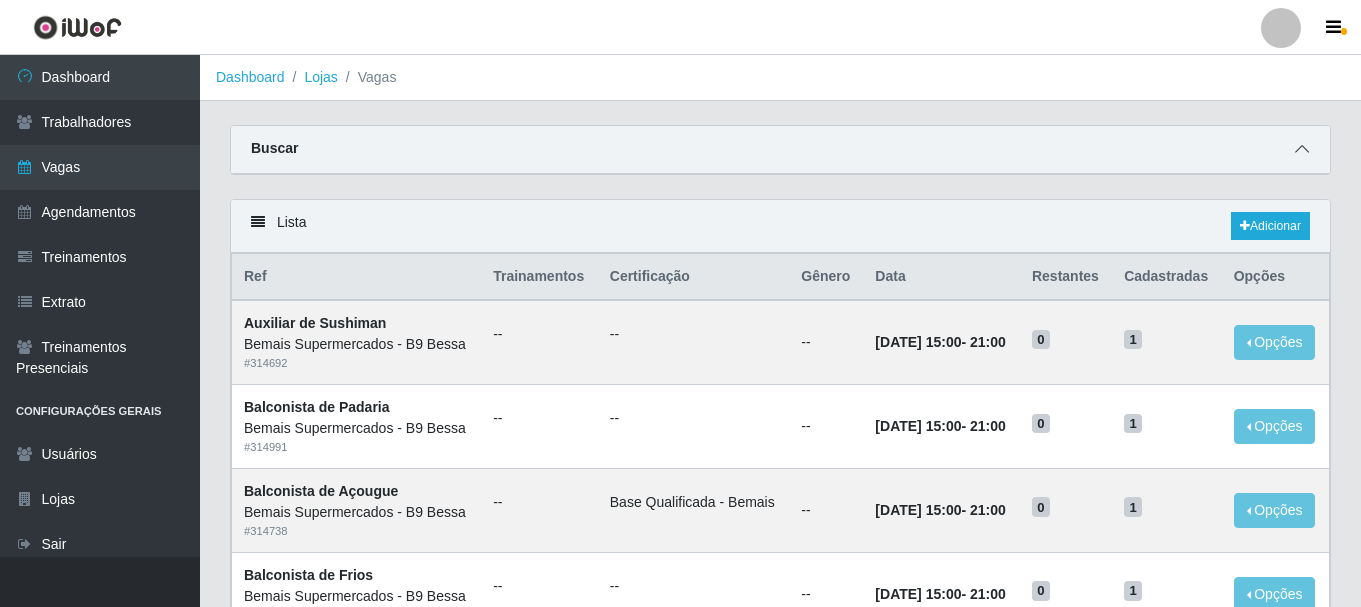 click at bounding box center [1302, 149] 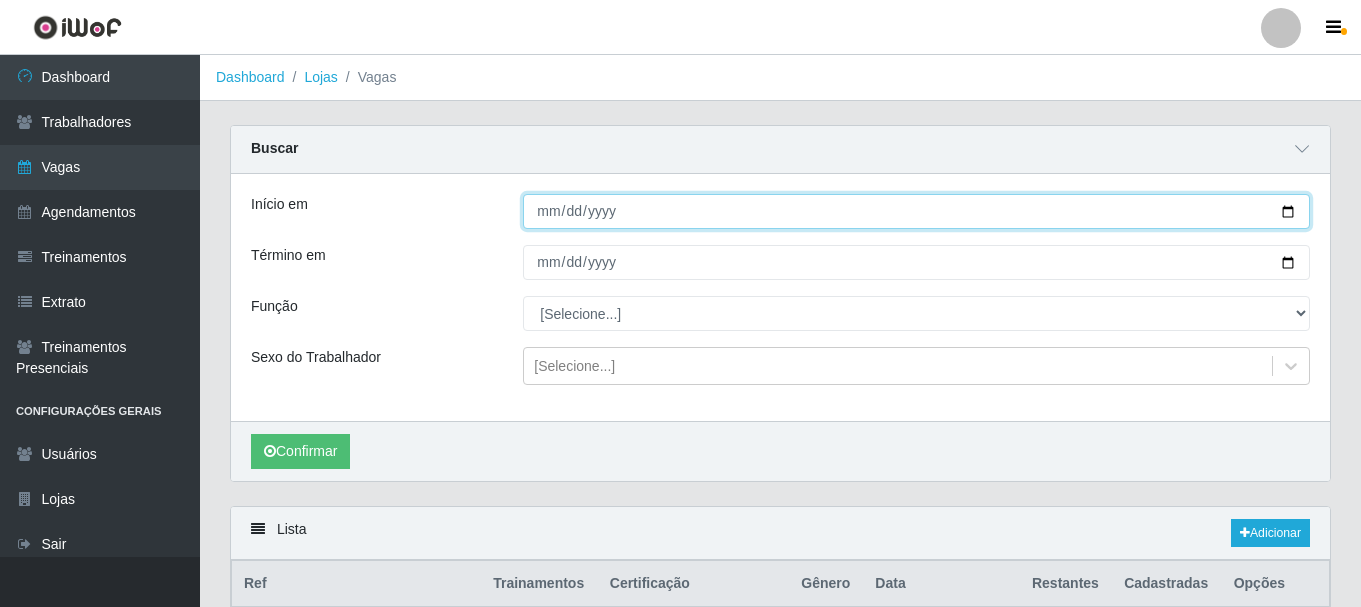 click on "Início em" at bounding box center (916, 211) 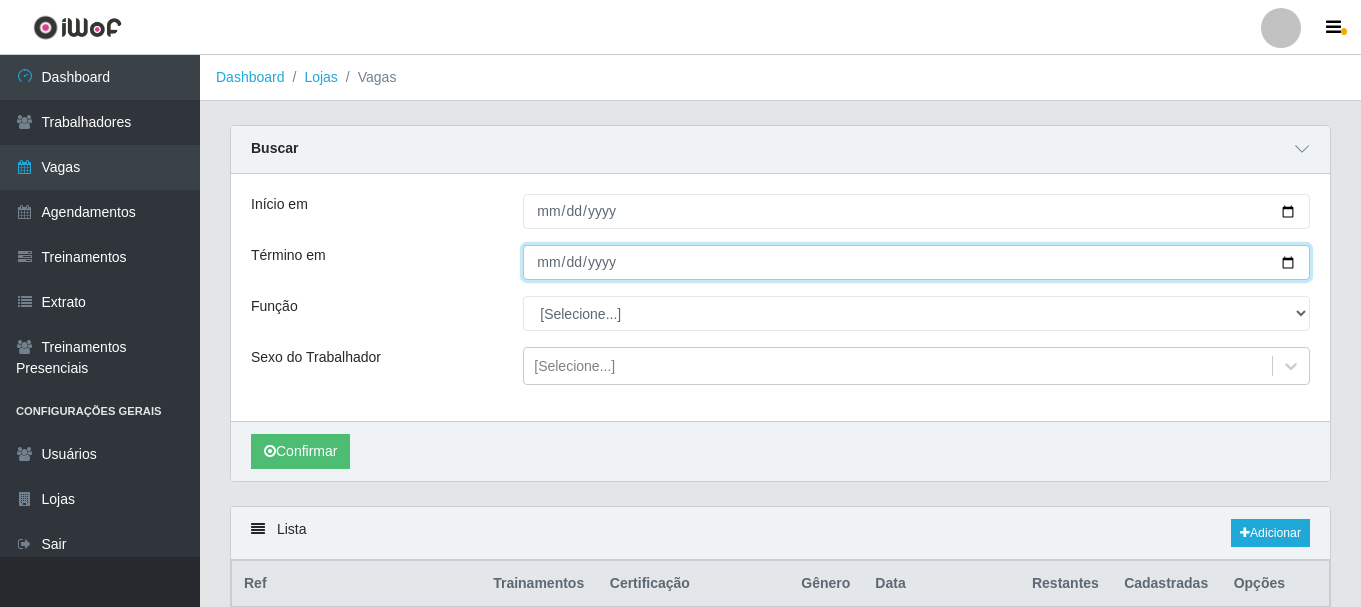 click on "Término em" at bounding box center (916, 262) 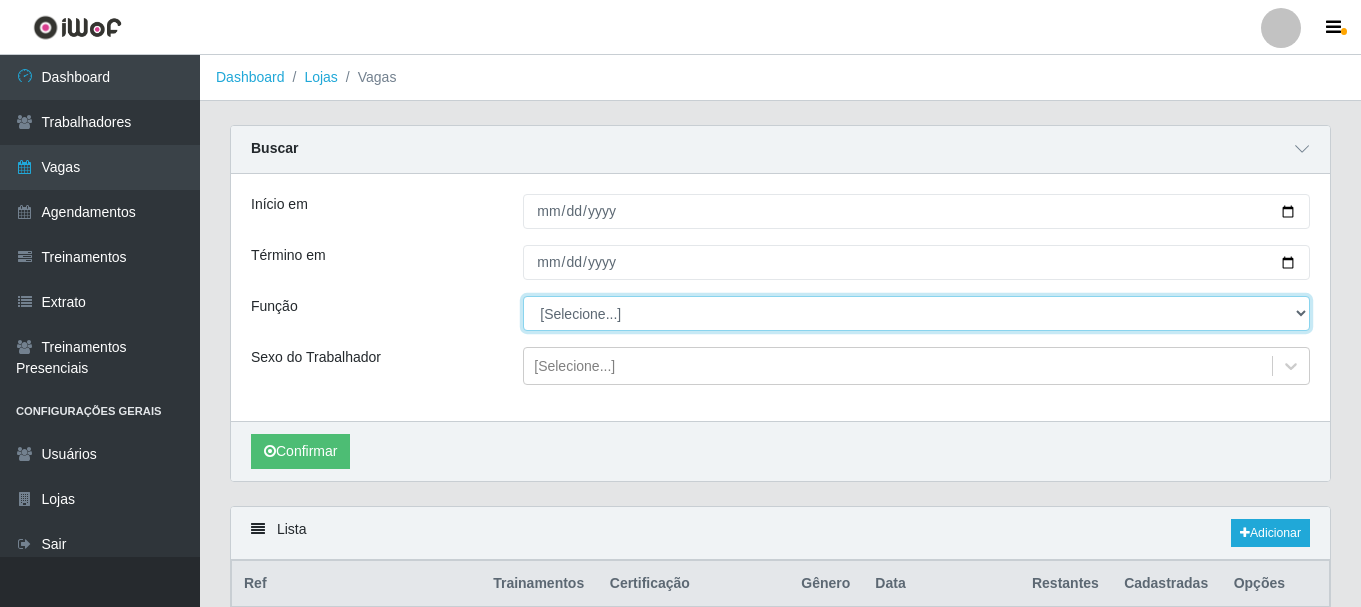 click on "[Selecione...] ASG ASG + ASG ++ Auxiliar de Estoque Auxiliar de [GEOGRAPHIC_DATA] + Auxiliar de [GEOGRAPHIC_DATA] ++ Auxiliar de Sushiman Auxiliar de Sushiman+ Auxiliar de Sushiman++ Balconista de Açougue  Balconista de Açougue + Balconista de Açougue ++ Balconista de Frios Balconista de Frios + Balconista de Frios ++ Balconista de Padaria  Balconista de Padaria + Balconista de Padaria ++ Embalador Embalador + Embalador ++ Operador de Caixa Operador de Caixa + Operador de Caixa ++ Repositor  Repositor + Repositor ++ Repositor de Hortifruti Repositor de Hortifruti + Repositor de Hortifruti ++" at bounding box center [916, 313] 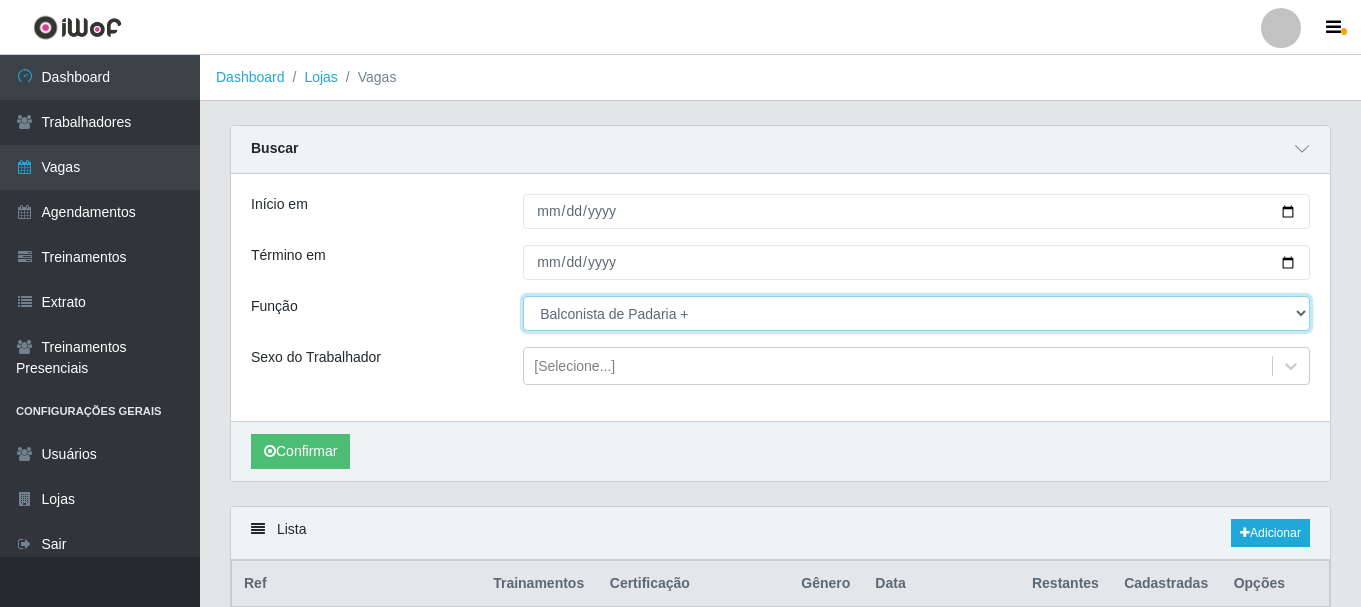 click on "[Selecione...] ASG ASG + ASG ++ Auxiliar de Estoque Auxiliar de [GEOGRAPHIC_DATA] + Auxiliar de [GEOGRAPHIC_DATA] ++ Auxiliar de Sushiman Auxiliar de Sushiman+ Auxiliar de Sushiman++ Balconista de Açougue  Balconista de Açougue + Balconista de Açougue ++ Balconista de Frios Balconista de Frios + Balconista de Frios ++ Balconista de Padaria  Balconista de Padaria + Balconista de Padaria ++ Embalador Embalador + Embalador ++ Operador de Caixa Operador de Caixa + Operador de Caixa ++ Repositor  Repositor + Repositor ++ Repositor de Hortifruti Repositor de Hortifruti + Repositor de Hortifruti ++" at bounding box center [916, 313] 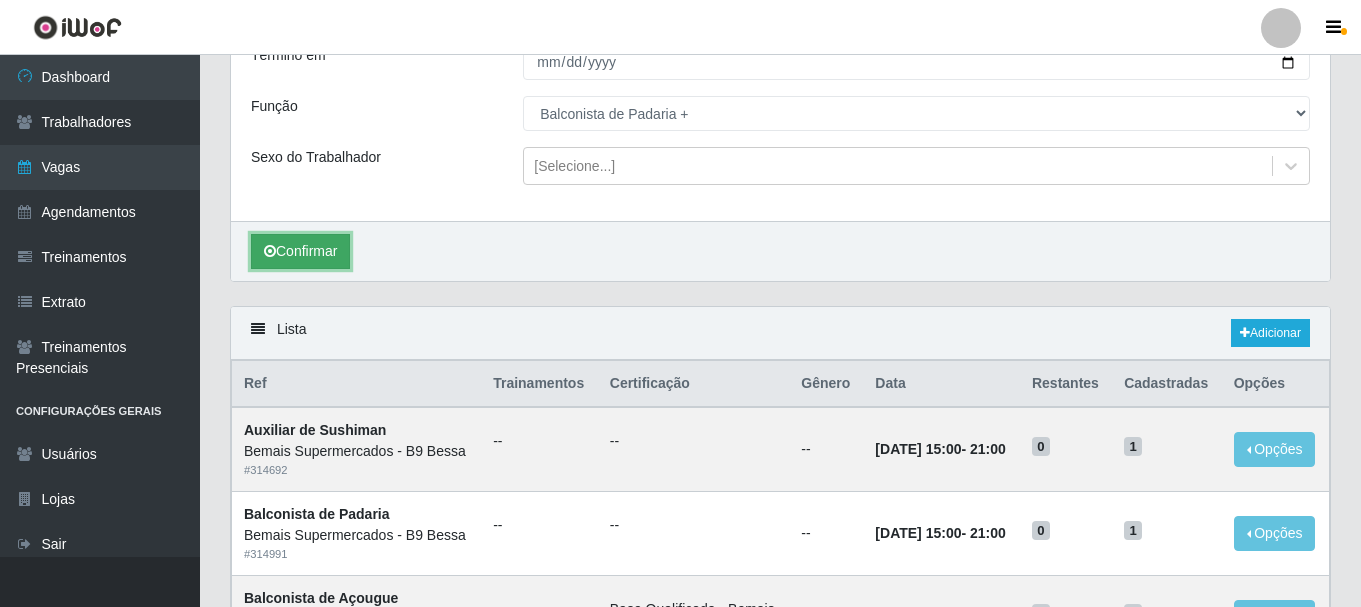 click on "Confirmar" at bounding box center (300, 251) 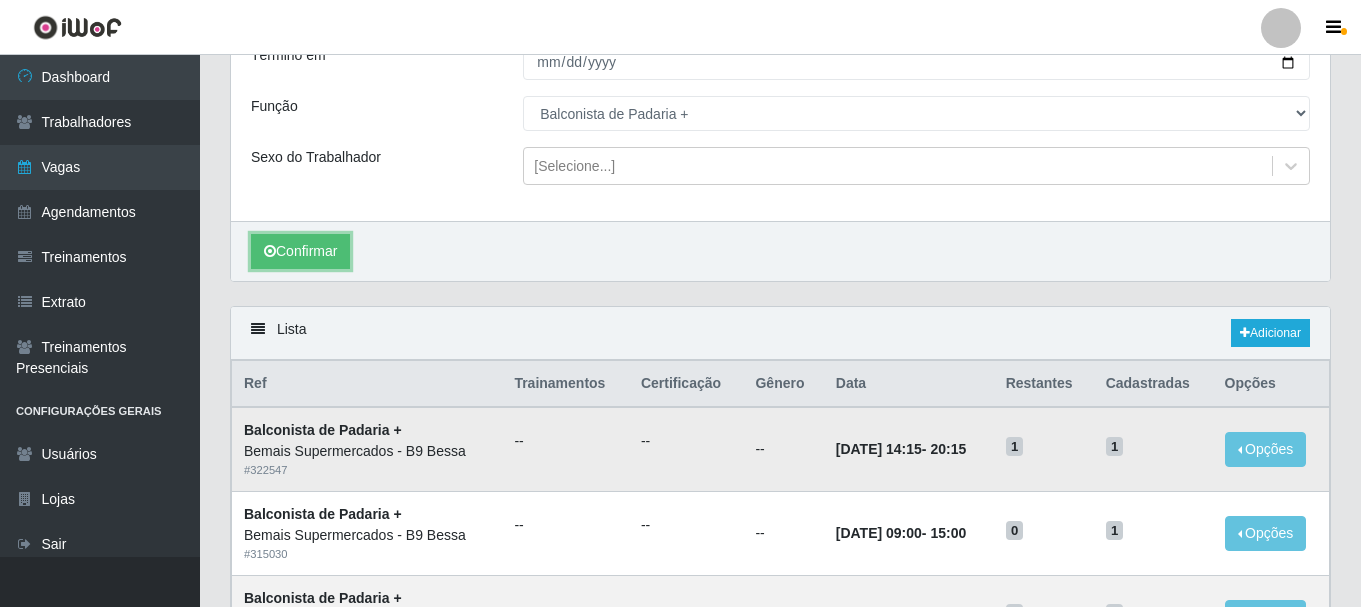 scroll, scrollTop: 389, scrollLeft: 0, axis: vertical 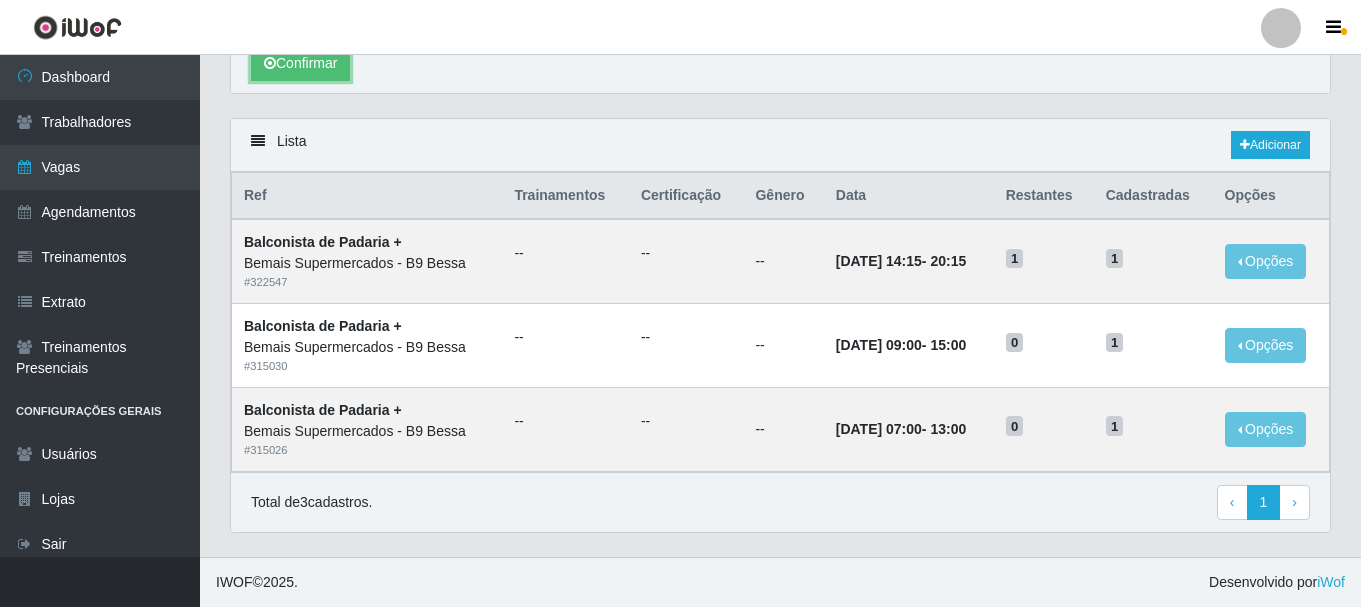 type 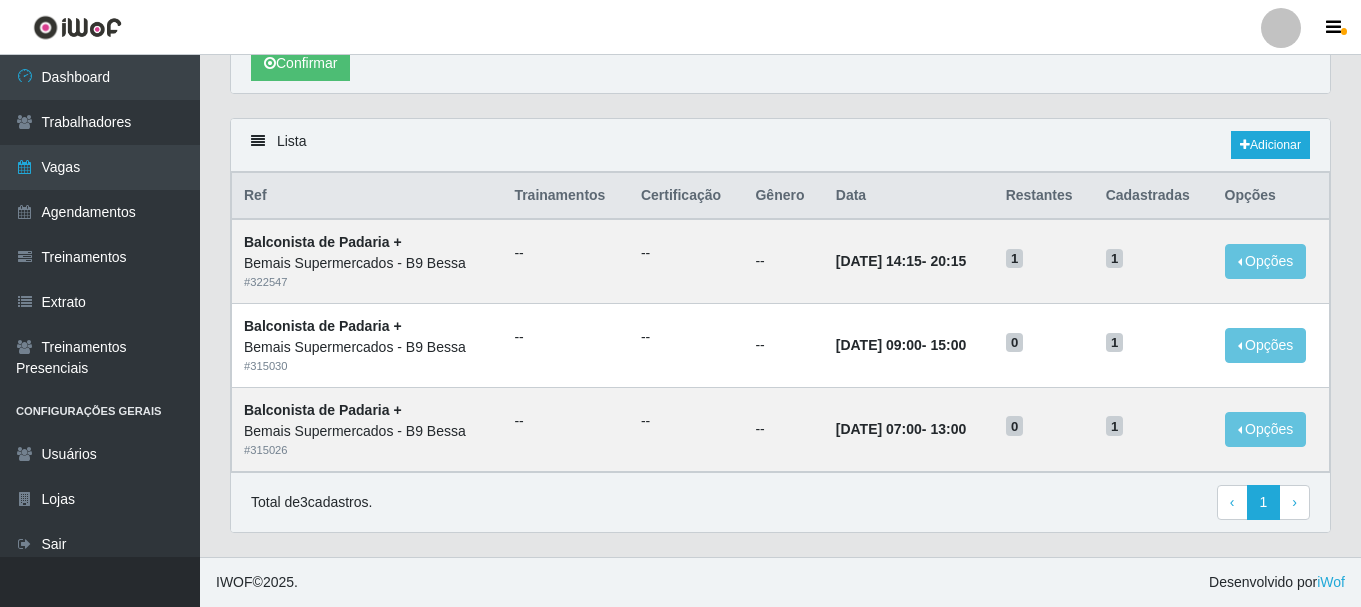 click on "Lista  Adicionar" at bounding box center [780, 145] 